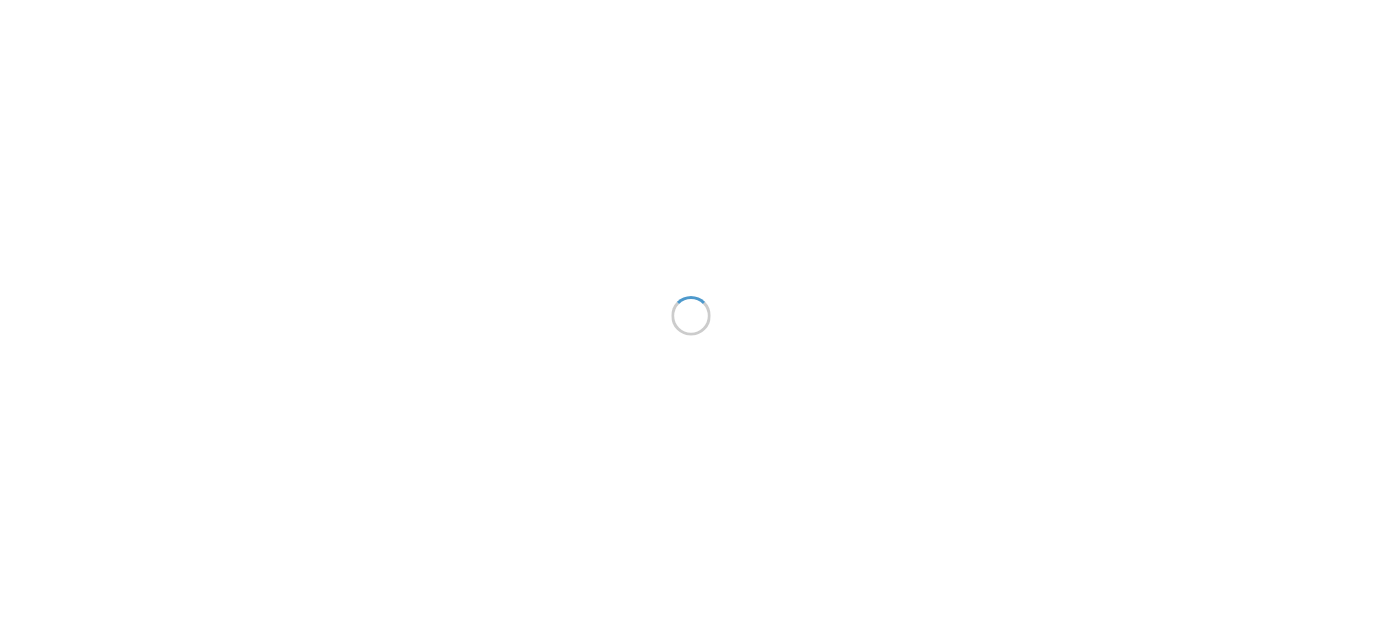 scroll, scrollTop: 0, scrollLeft: 0, axis: both 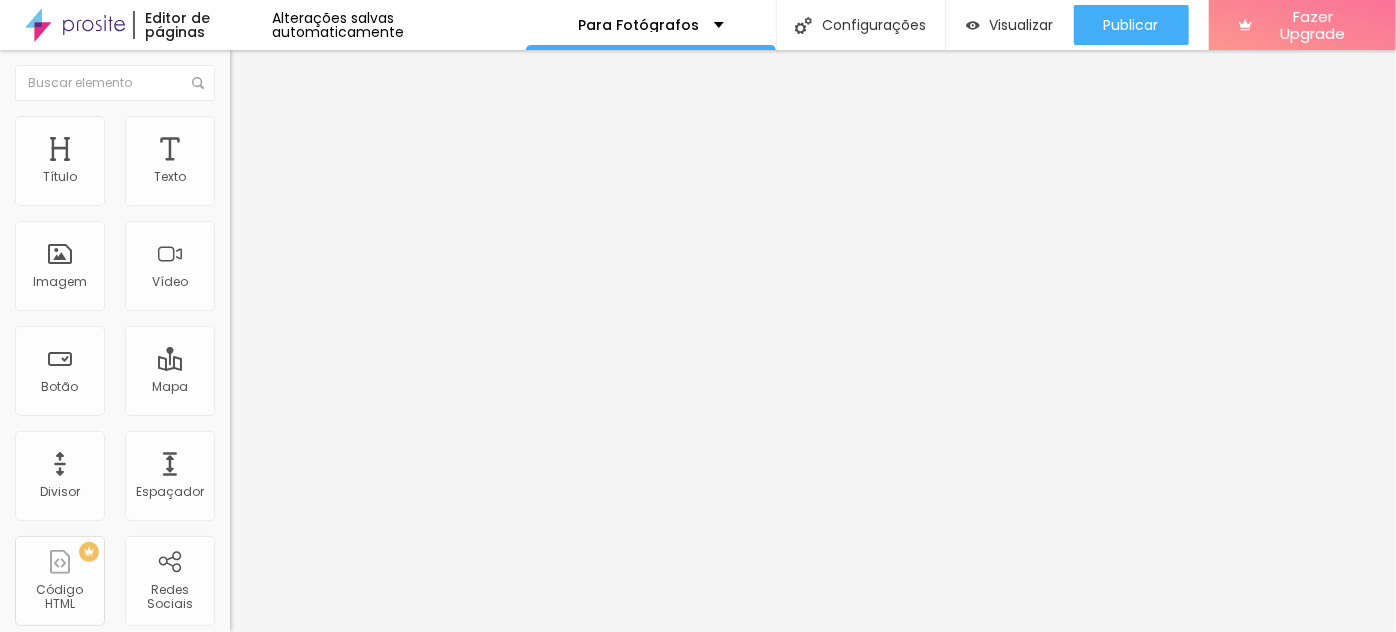 click on "Titulo 2" at bounding box center (262, 176) 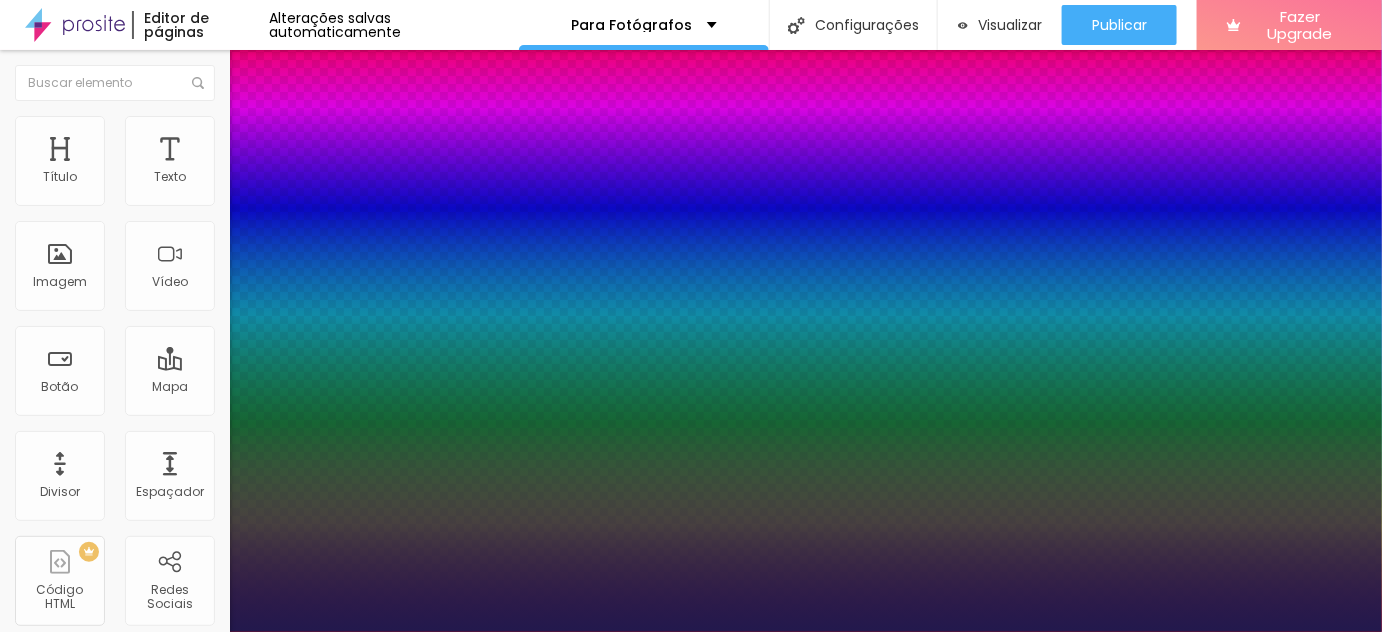type on "1" 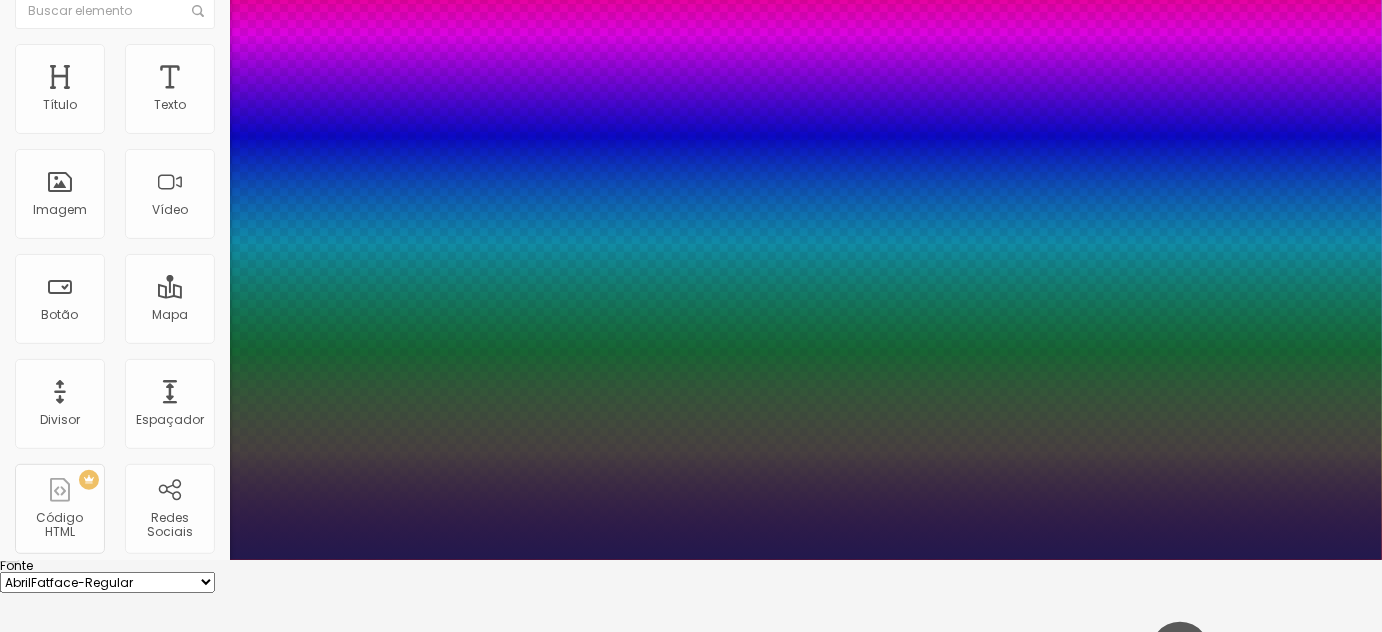 scroll, scrollTop: 181, scrollLeft: 0, axis: vertical 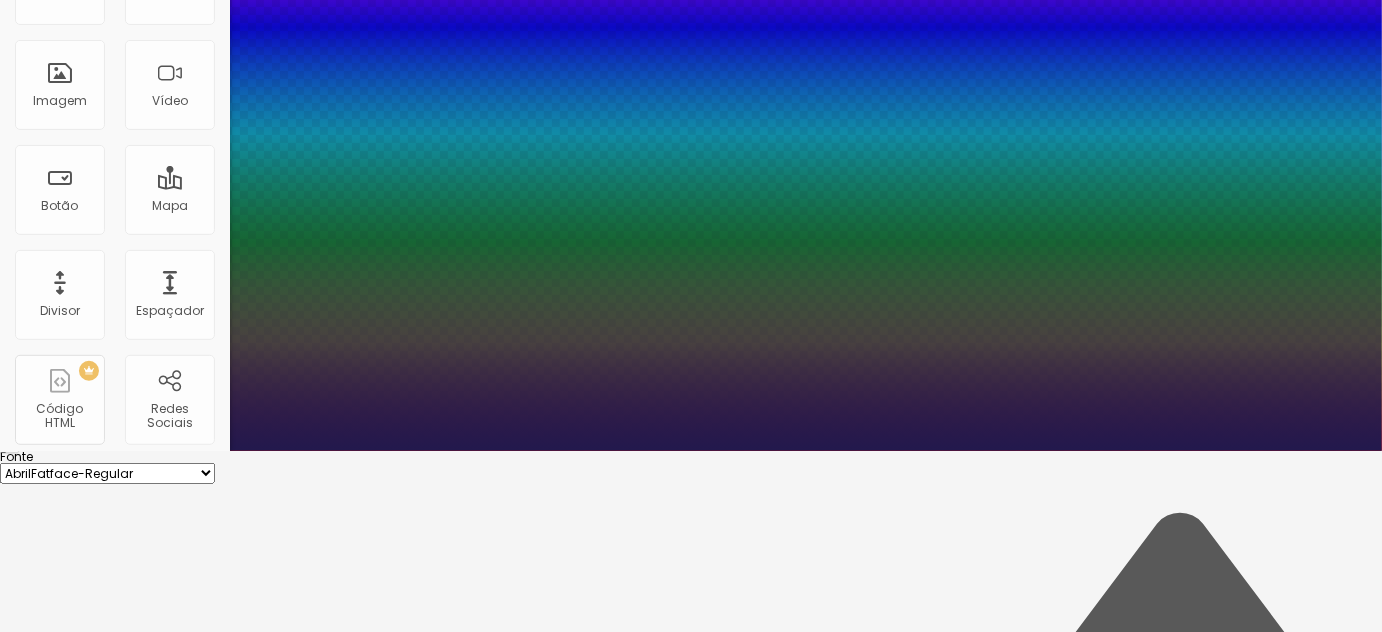 click on "AbrilFatface-Regular Actor-Regular Alegreya AlegreyaBlack Alice Allan-Bold Allan-Regular Amaranth AmaticaSC AmaticSC Amita-Bold Amita-Regular Anaheim AnonymousPro-Bold AnonymousPro-Italic AnonymousPro-Regular Arapey Archivo-Bold Archivo-Italic Archivo-Regular ArefRuqaa Arsenal-Bold Arsenal-Italic Arsenal-Regular Arvo Assistant AssistantLight AveriaLibre AveriaLibreLight AveriaSansLibre-Bold AveriaSansLibre-Italic AveriaSansLibre-Regular Bangers-Regular Bentham-Regular Bevan-Regular BioRhyme BioRhymeExtraBold BioRhymeLight Bitter BreeSerif ButterflyKids-Regular ChangaOne-Italic ChangaOne-Regular Chewy-Regular Chivo CinzelDecorative-Black CinzelDecorative-Bold CinzelDecorative-Regular Comfortaa-Bold Comfortaa-Light Comfortaa-Regular ComingSoon Cookie-Regular Corben-Bold Corben-Regular Cormorant CormorantGeramond-Bold CormorantGeramond-Italic CormorantGeramond-Medium CormorantGeramond-Regular CormorantLight Cousine-Bold Cousine-Italic Cousine-Regular Creepster-Regular CrimsonText CrimsonTextBold Cuprum FjallaOne" at bounding box center [107, 473] 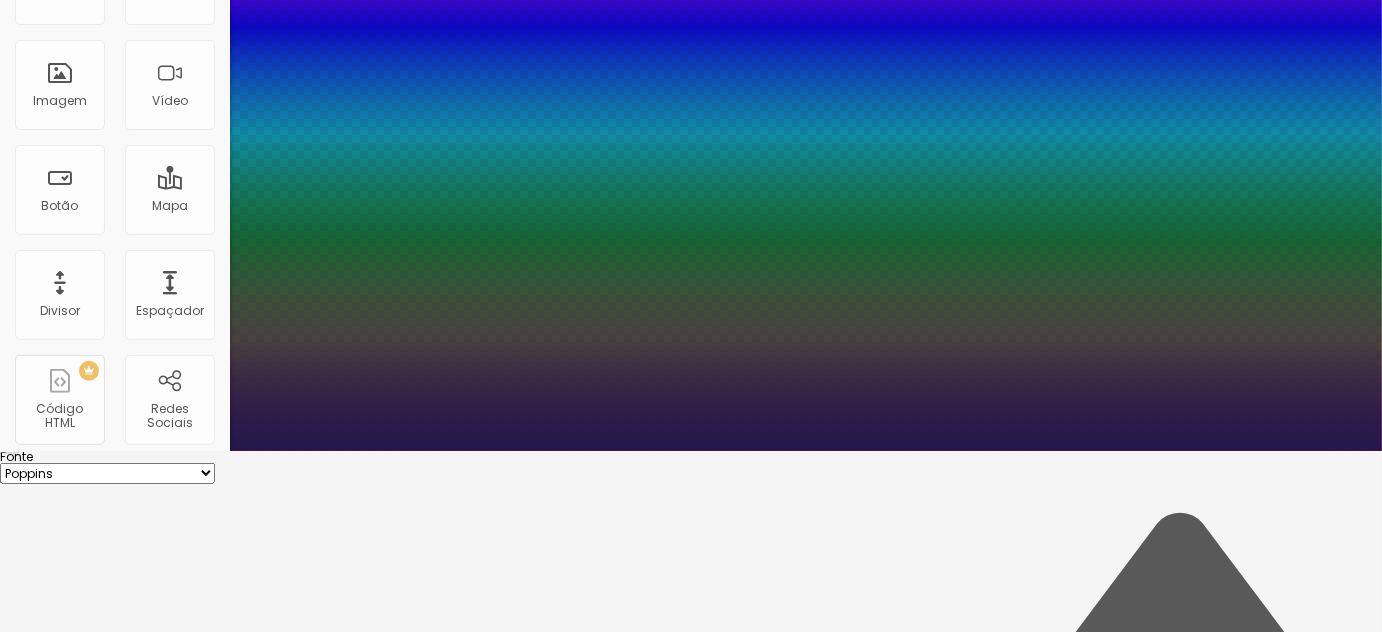 click on "AbrilFatface-Regular Actor-Regular Alegreya AlegreyaBlack Alice Allan-Bold Allan-Regular Amaranth AmaticaSC AmaticSC Amita-Bold Amita-Regular Anaheim AnonymousPro-Bold AnonymousPro-Italic AnonymousPro-Regular Arapey Archivo-Bold Archivo-Italic Archivo-Regular ArefRuqaa Arsenal-Bold Arsenal-Italic Arsenal-Regular Arvo Assistant AssistantLight AveriaLibre AveriaLibreLight AveriaSansLibre-Bold AveriaSansLibre-Italic AveriaSansLibre-Regular Bangers-Regular Bentham-Regular Bevan-Regular BioRhyme BioRhymeExtraBold BioRhymeLight Bitter BreeSerif ButterflyKids-Regular ChangaOne-Italic ChangaOne-Regular Chewy-Regular Chivo CinzelDecorative-Black CinzelDecorative-Bold CinzelDecorative-Regular Comfortaa-Bold Comfortaa-Light Comfortaa-Regular ComingSoon Cookie-Regular Corben-Bold Corben-Regular Cormorant CormorantGeramond-Bold CormorantGeramond-Italic CormorantGeramond-Medium CormorantGeramond-Regular CormorantLight Cousine-Bold Cousine-Italic Cousine-Regular Creepster-Regular CrimsonText CrimsonTextBold Cuprum FjallaOne" at bounding box center (107, 473) 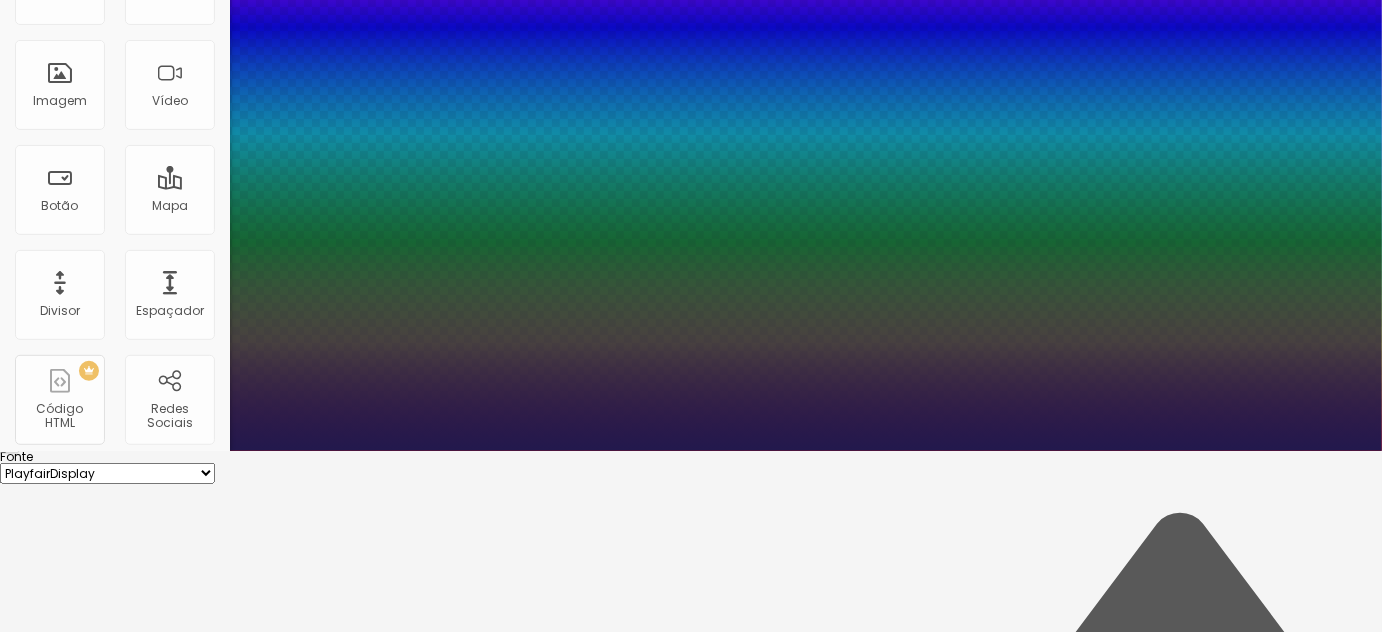 click on "AbrilFatface-Regular Actor-Regular Alegreya AlegreyaBlack Alice Allan-Bold Allan-Regular Amaranth AmaticaSC AmaticSC Amita-Bold Amita-Regular Anaheim AnonymousPro-Bold AnonymousPro-Italic AnonymousPro-Regular Arapey Archivo-Bold Archivo-Italic Archivo-Regular ArefRuqaa Arsenal-Bold Arsenal-Italic Arsenal-Regular Arvo Assistant AssistantLight AveriaLibre AveriaLibreLight AveriaSansLibre-Bold AveriaSansLibre-Italic AveriaSansLibre-Regular Bangers-Regular Bentham-Regular Bevan-Regular BioRhyme BioRhymeExtraBold BioRhymeLight Bitter BreeSerif ButterflyKids-Regular ChangaOne-Italic ChangaOne-Regular Chewy-Regular Chivo CinzelDecorative-Black CinzelDecorative-Bold CinzelDecorative-Regular Comfortaa-Bold Comfortaa-Light Comfortaa-Regular ComingSoon Cookie-Regular Corben-Bold Corben-Regular Cormorant CormorantGeramond-Bold CormorantGeramond-Italic CormorantGeramond-Medium CormorantGeramond-Regular CormorantLight Cousine-Bold Cousine-Italic Cousine-Regular Creepster-Regular CrimsonText CrimsonTextBold Cuprum FjallaOne" at bounding box center [107, 473] 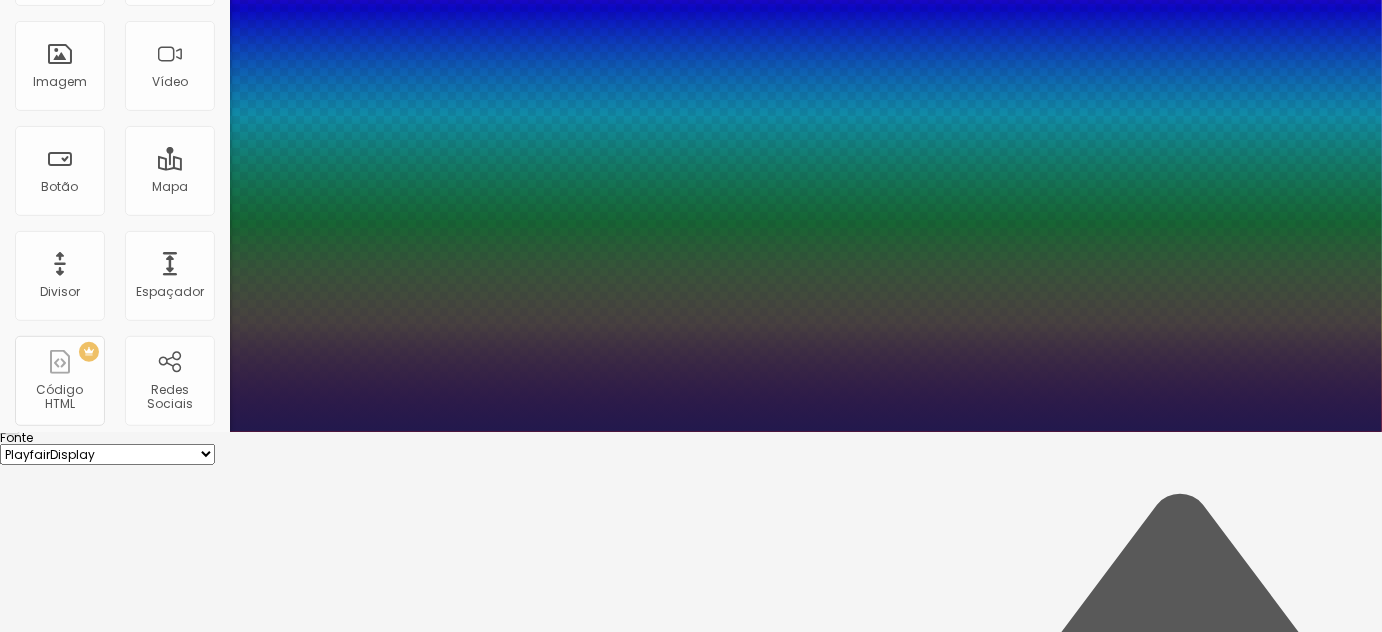 scroll, scrollTop: 181, scrollLeft: 0, axis: vertical 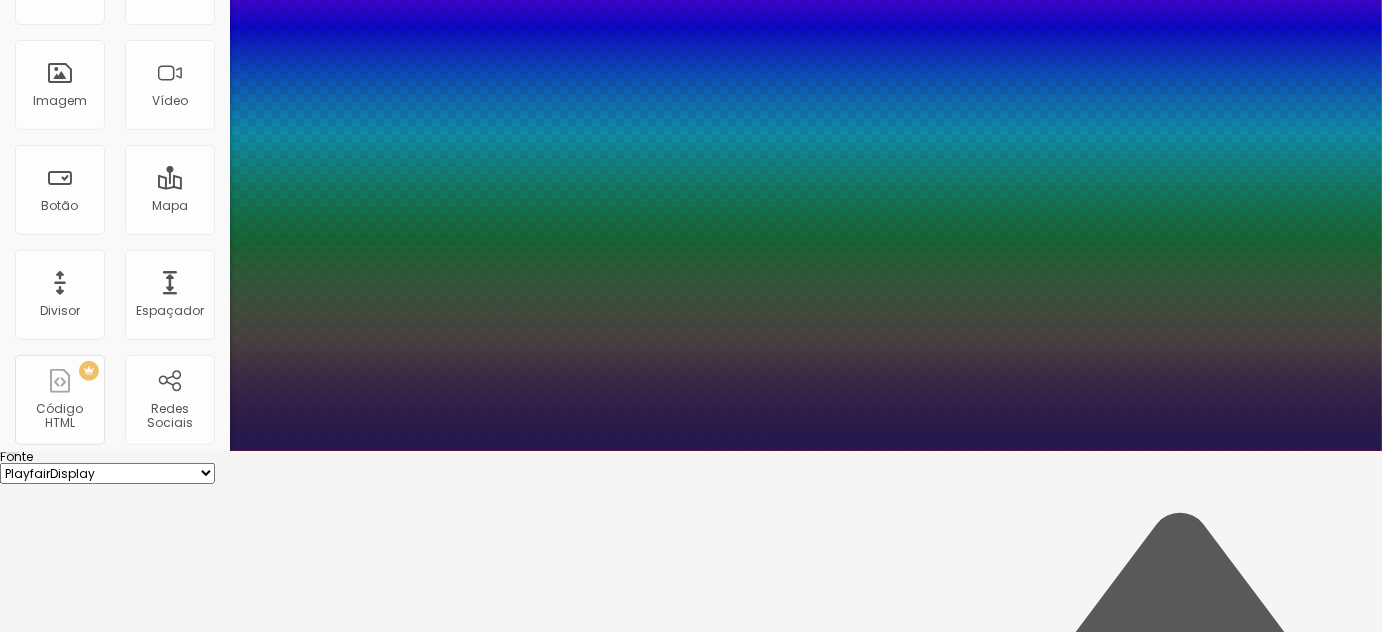 click on "AA" at bounding box center [8, 6281] 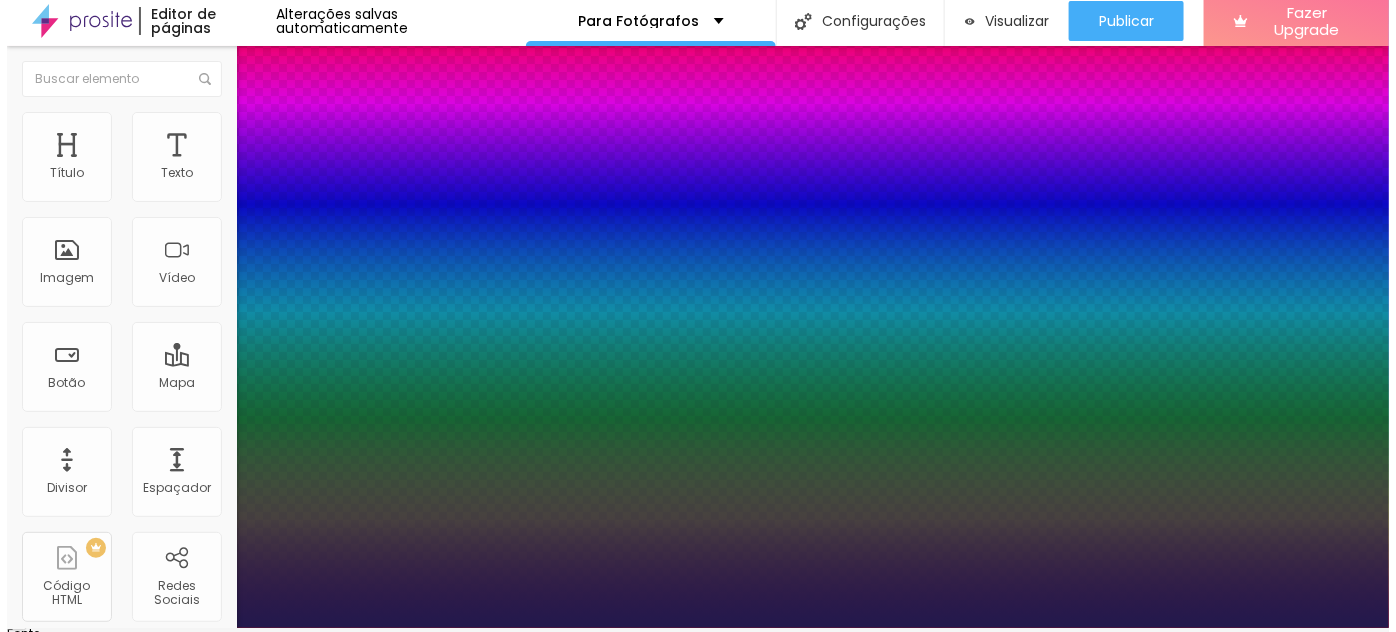 scroll, scrollTop: 0, scrollLeft: 0, axis: both 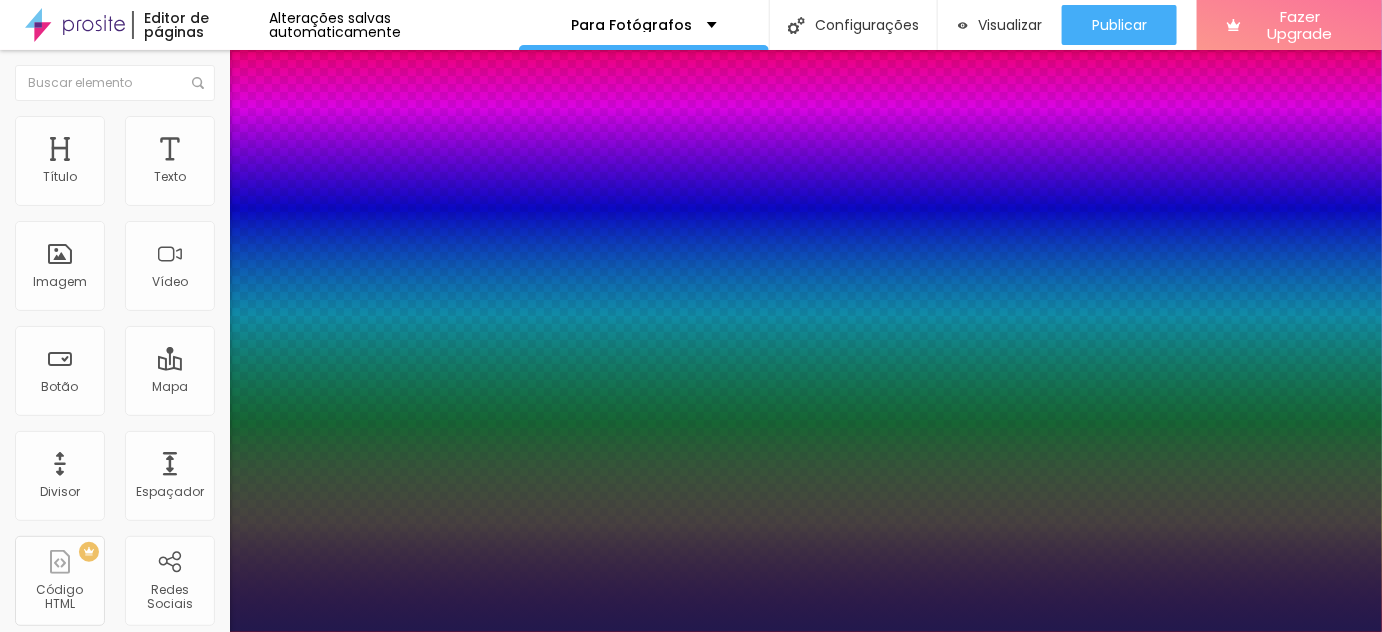 click at bounding box center (691, 632) 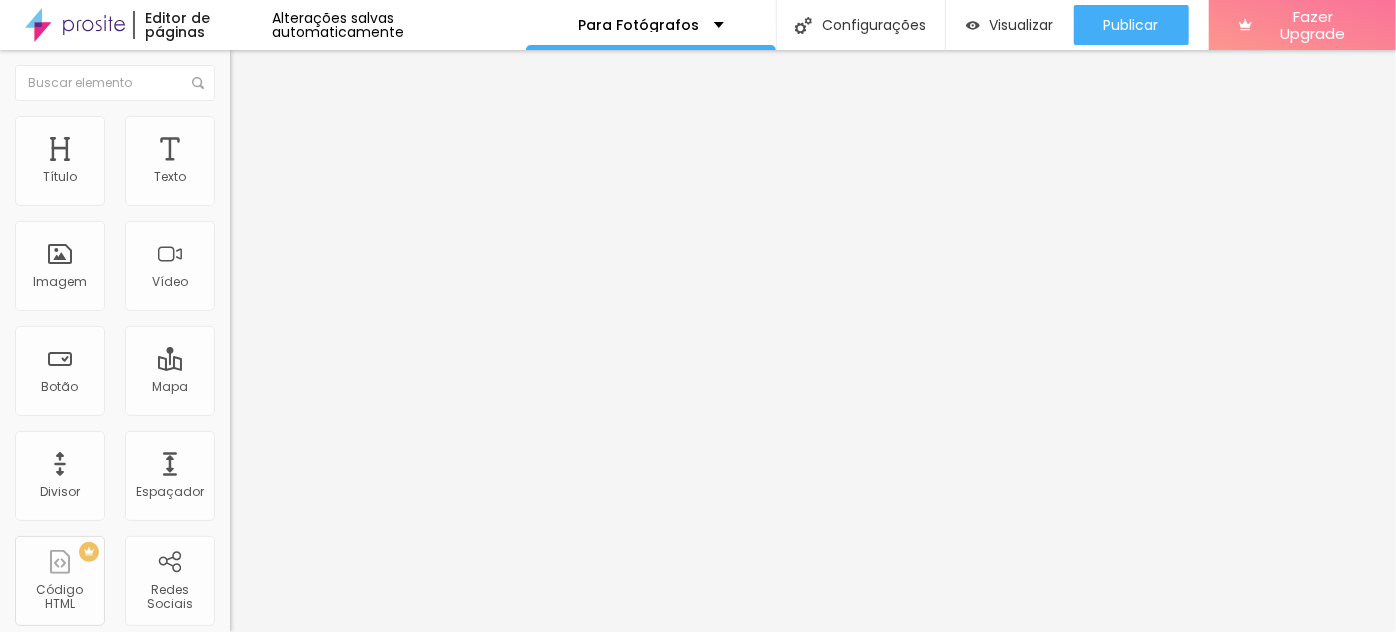 click on "Avançado" at bounding box center [345, 126] 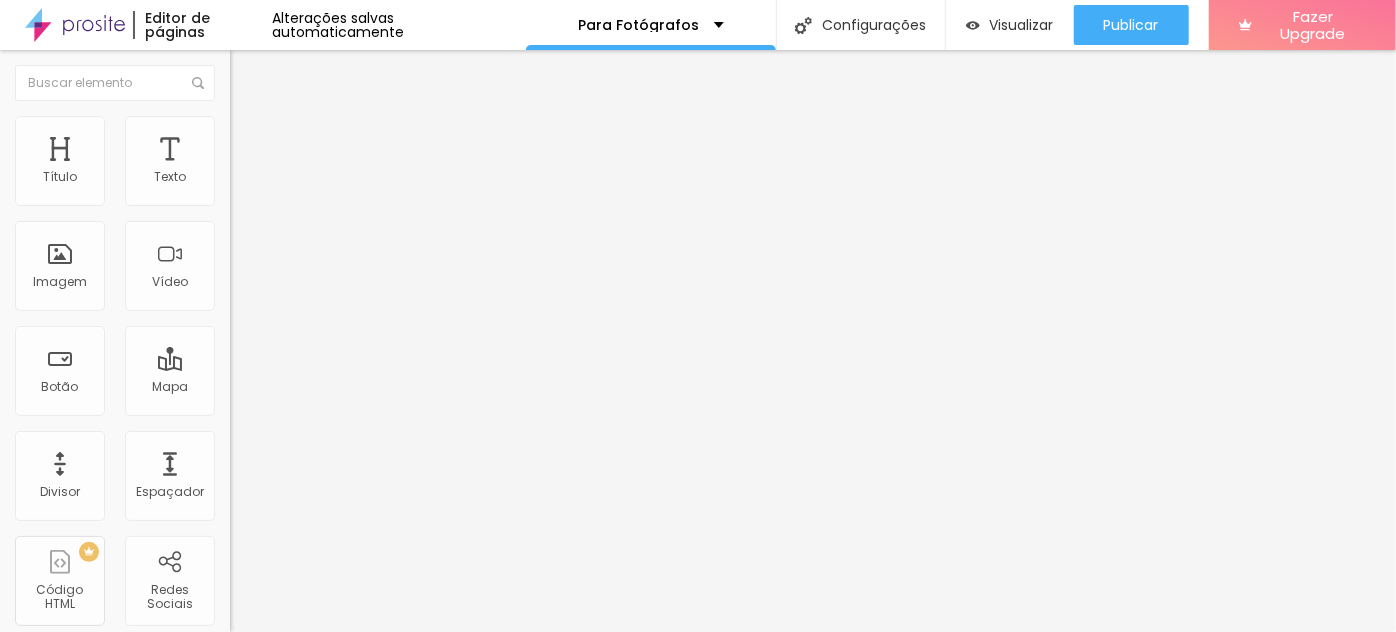 click on "Estilo" at bounding box center [263, 109] 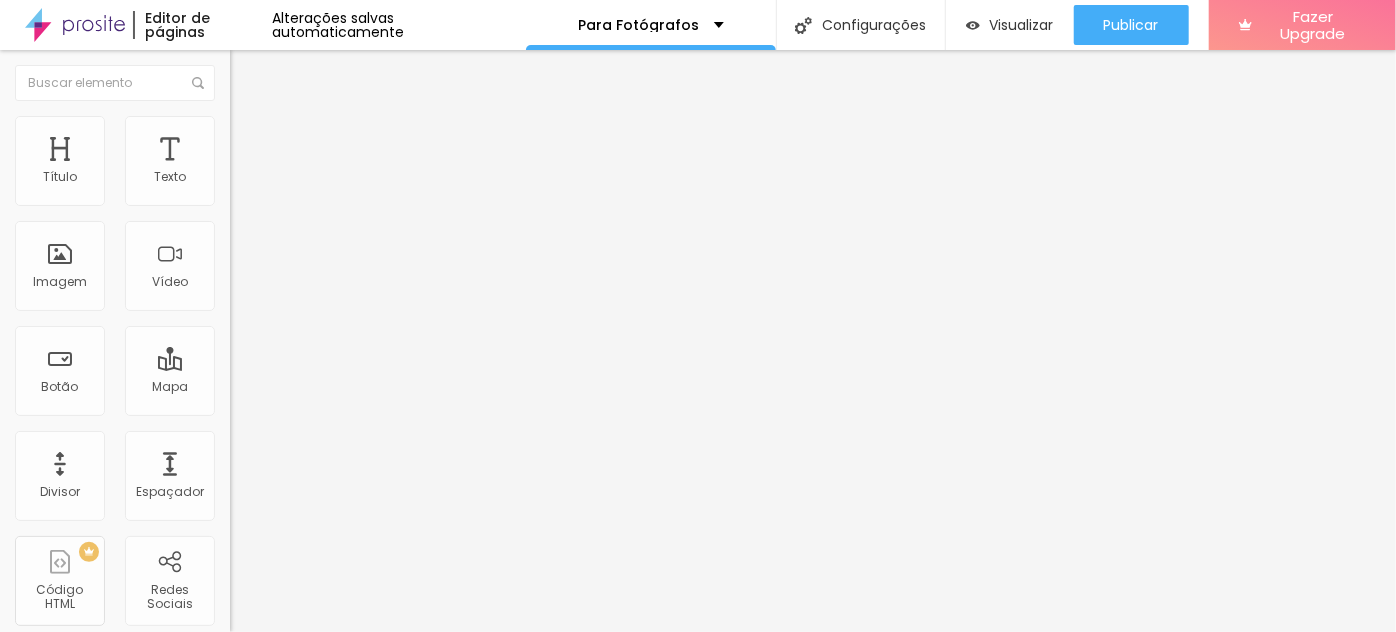 click at bounding box center (244, 181) 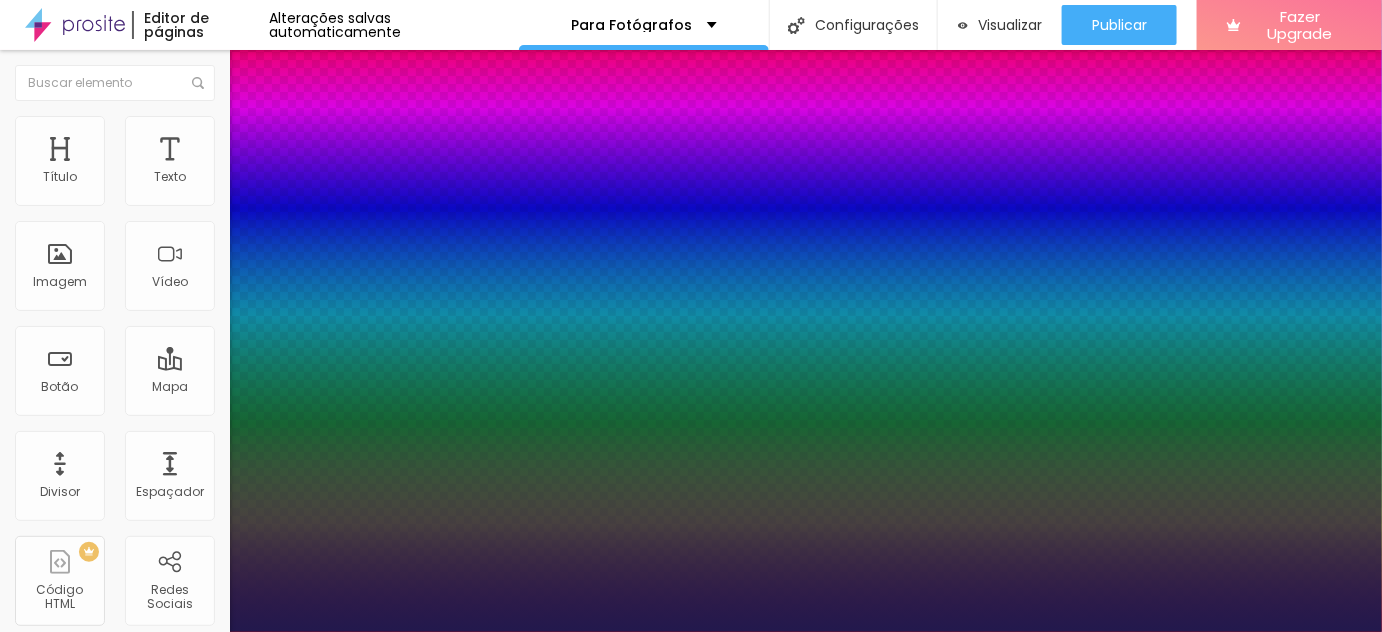type on "1" 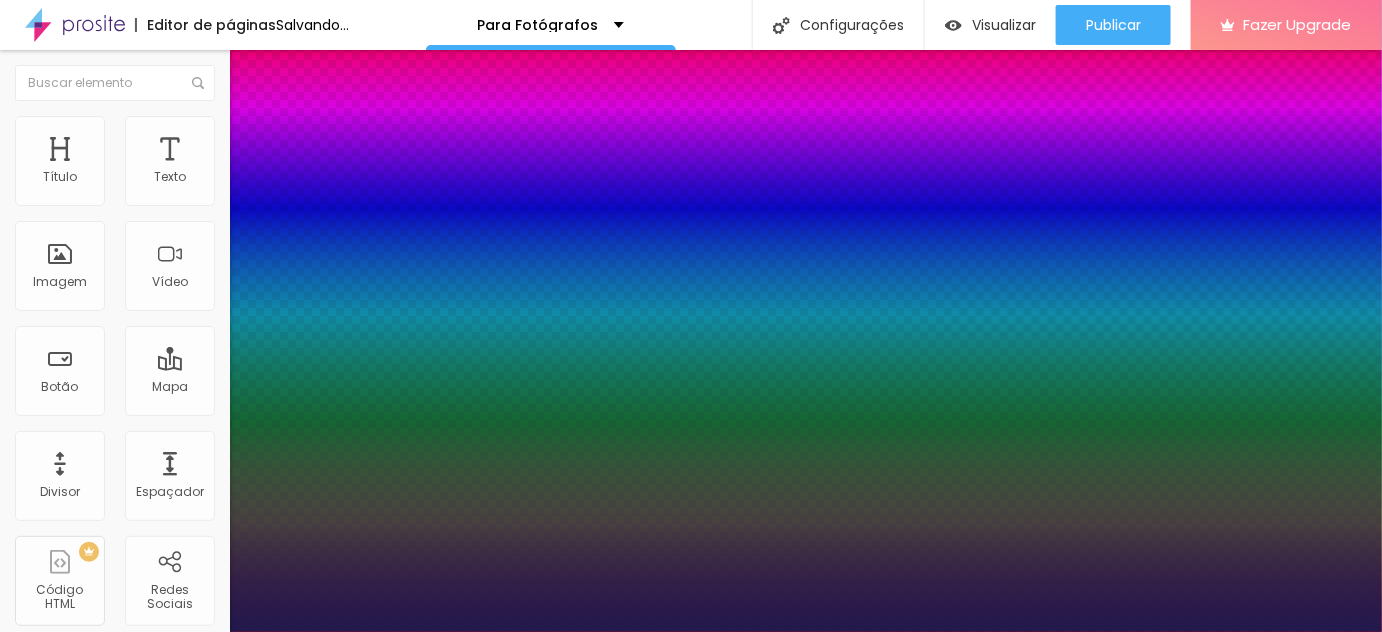 type on "1" 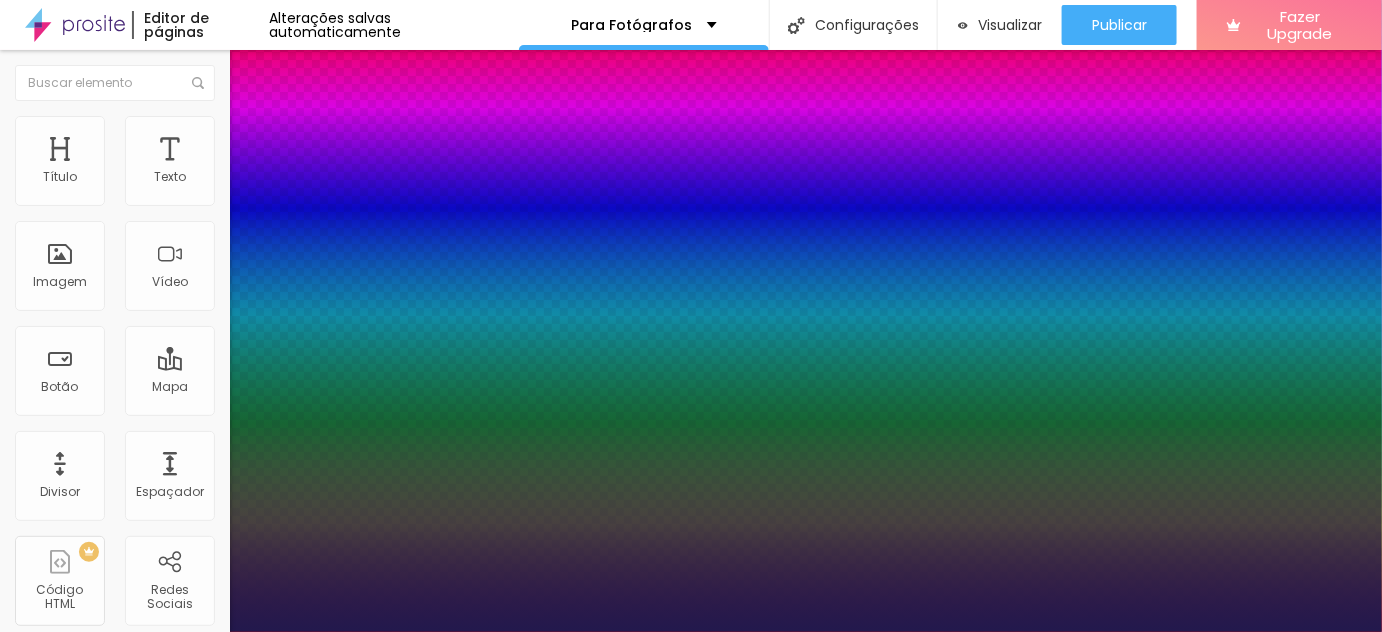click on "16" at bounding box center (40, 2077) 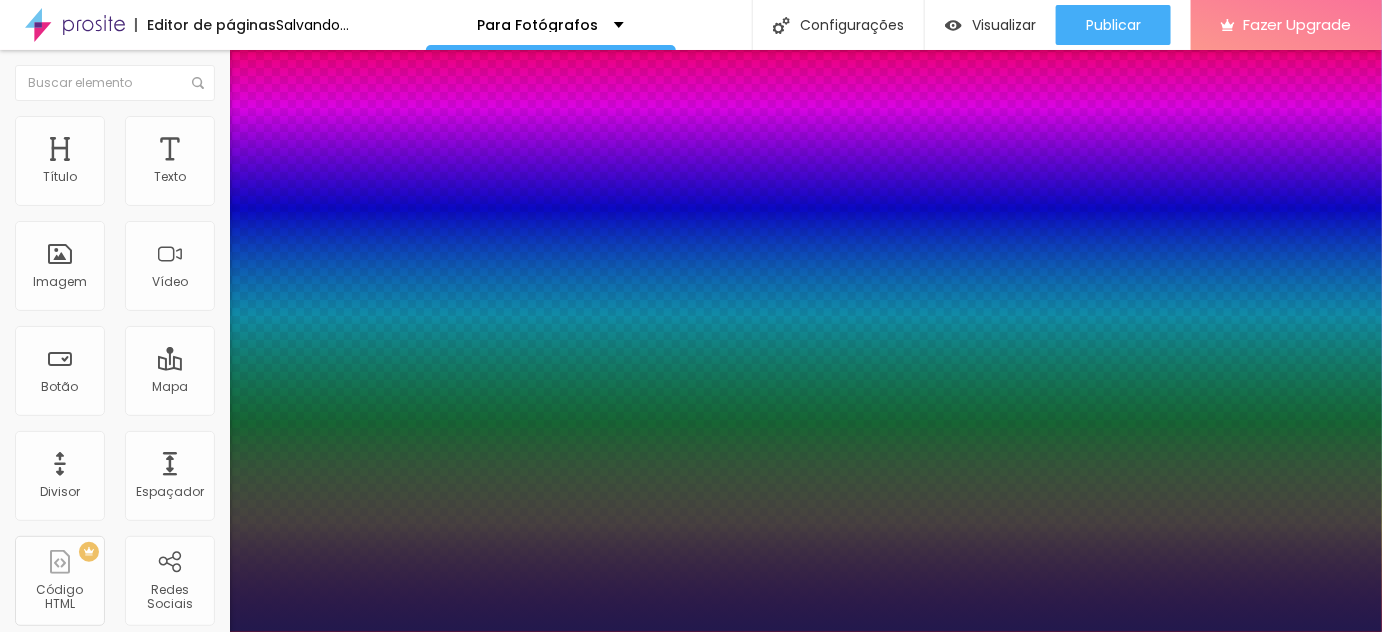 type on "1" 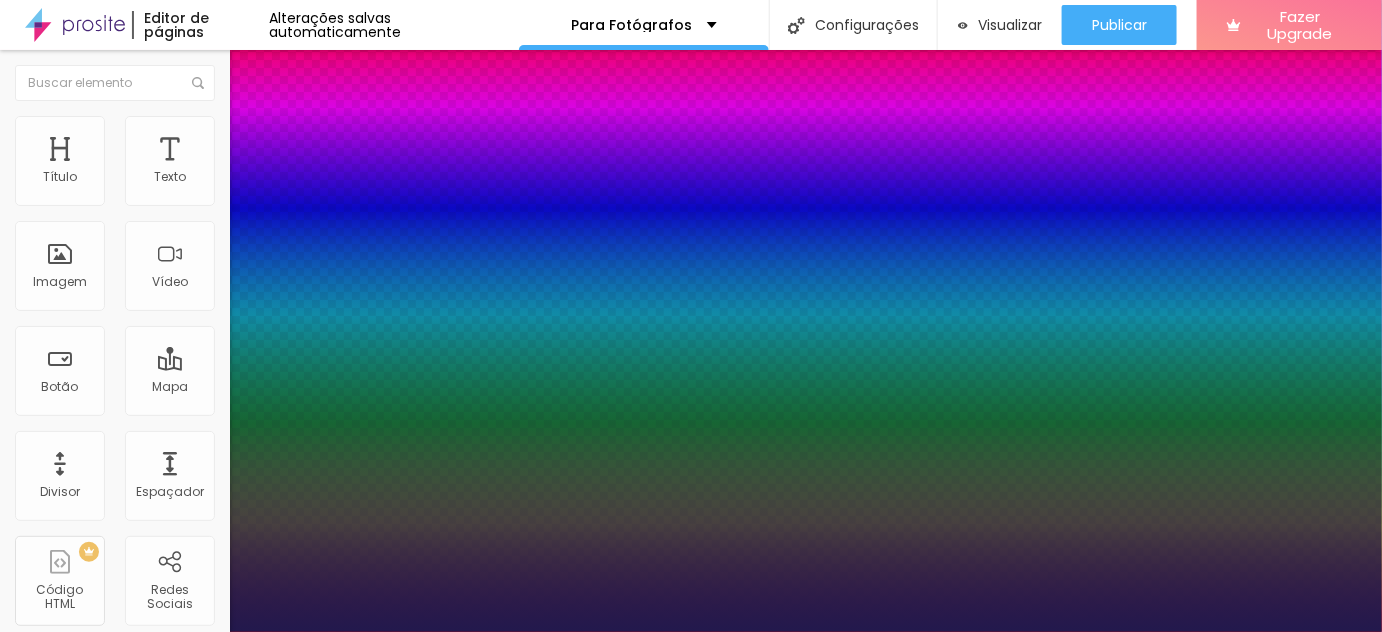type on "1" 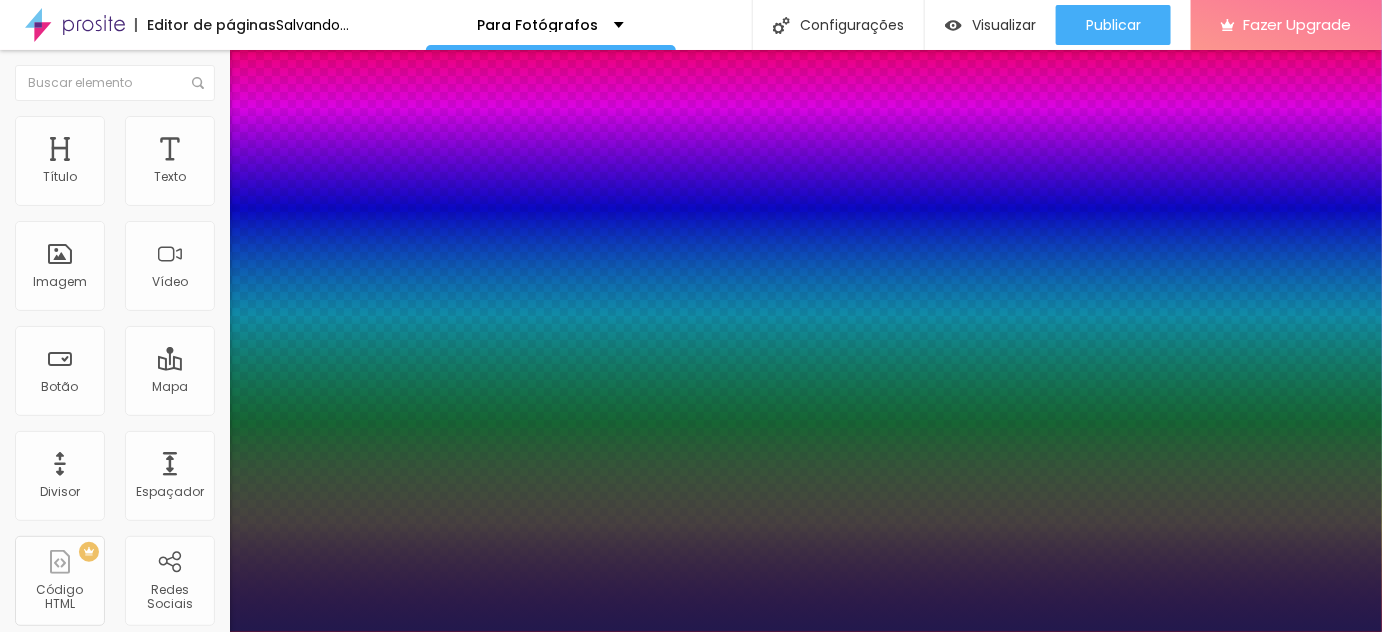 type on "1" 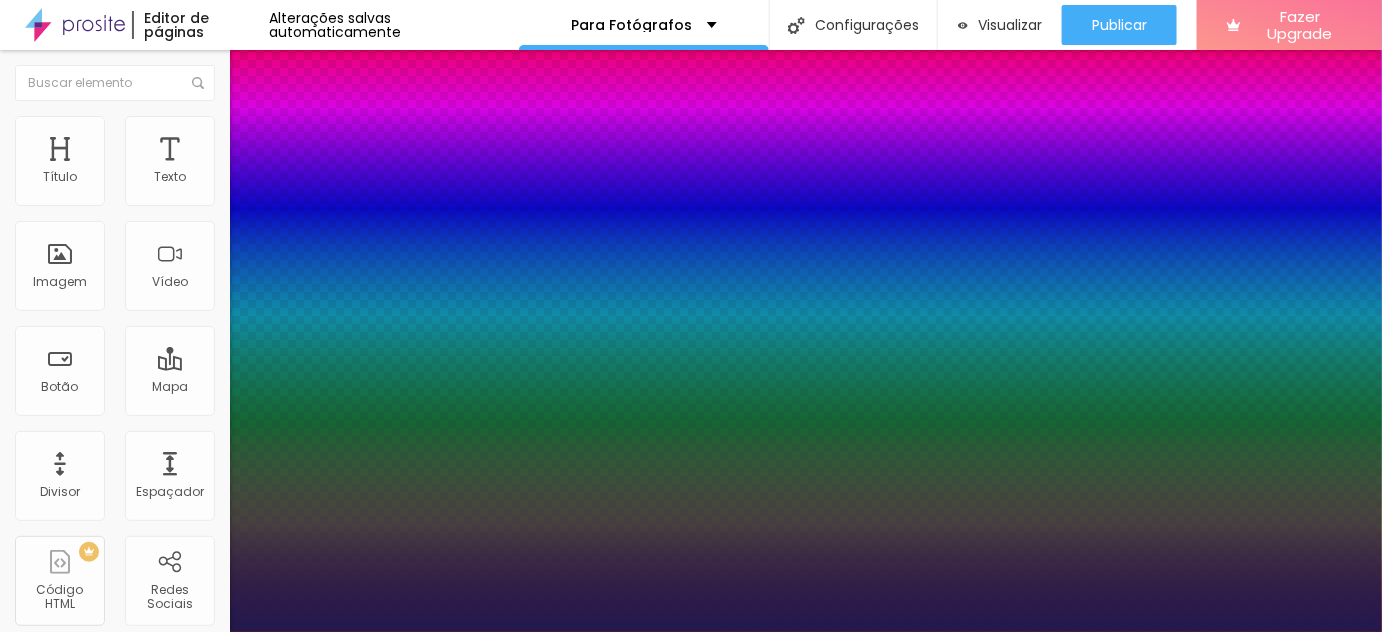 type on "0.1" 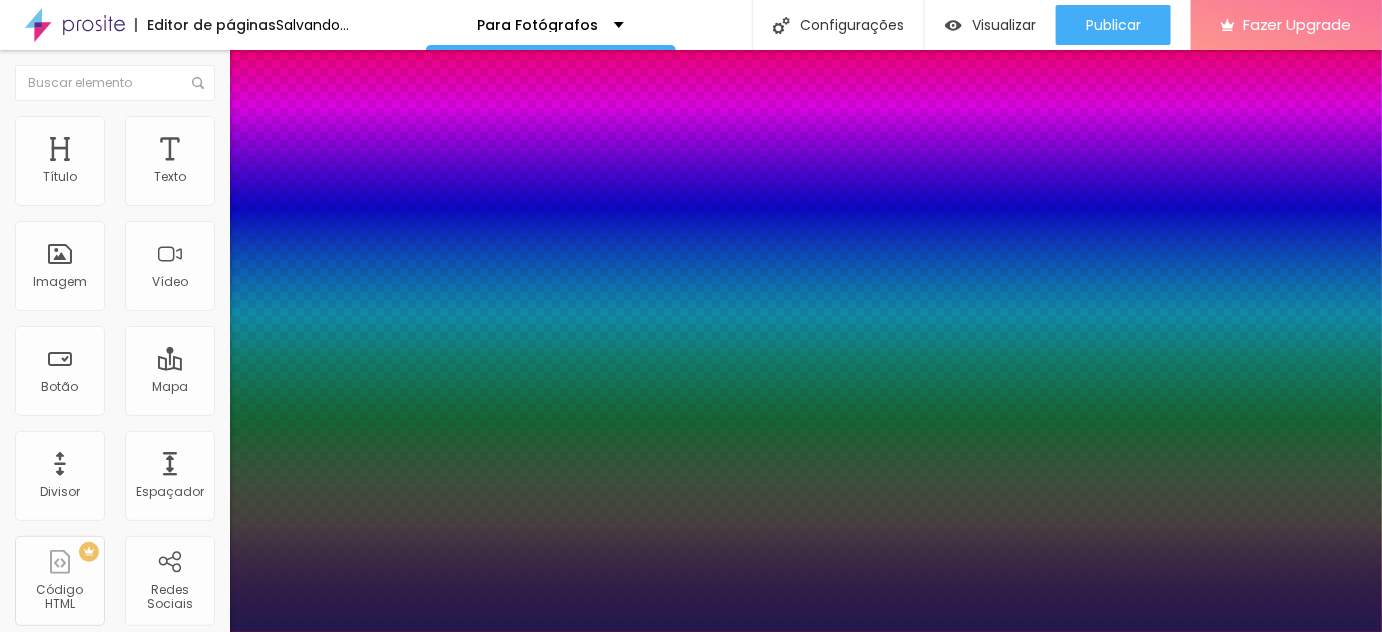 click at bounding box center (691, 632) 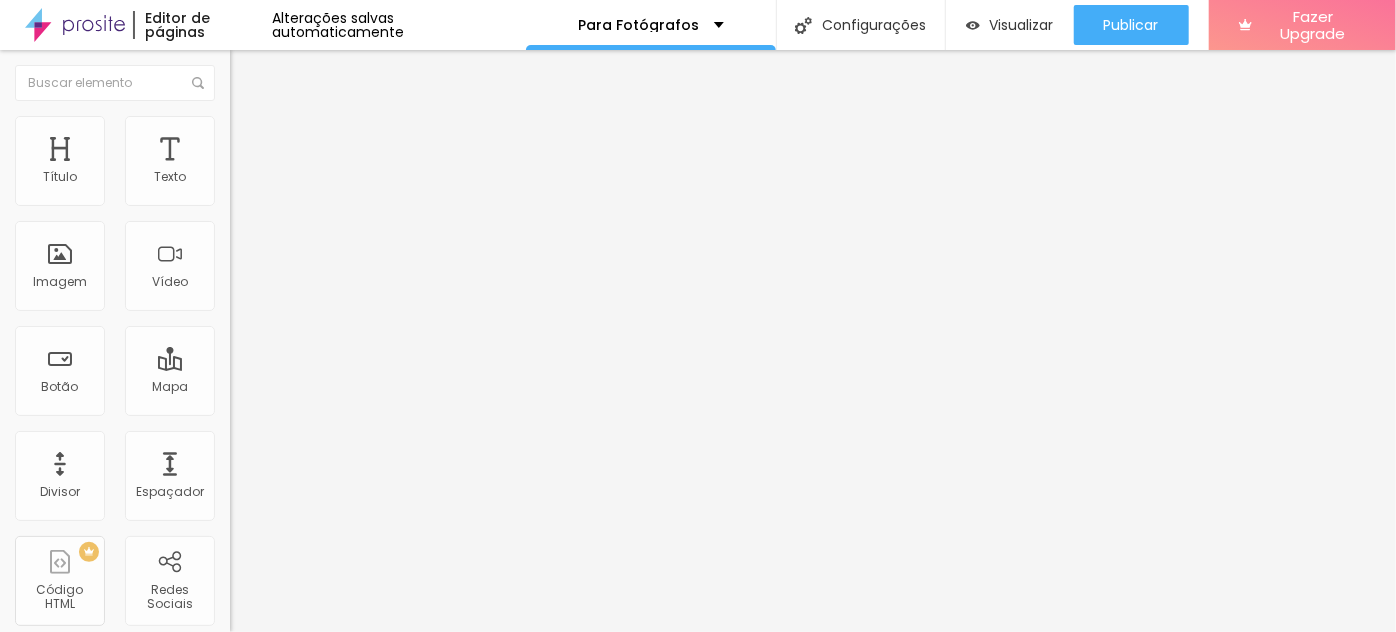 click 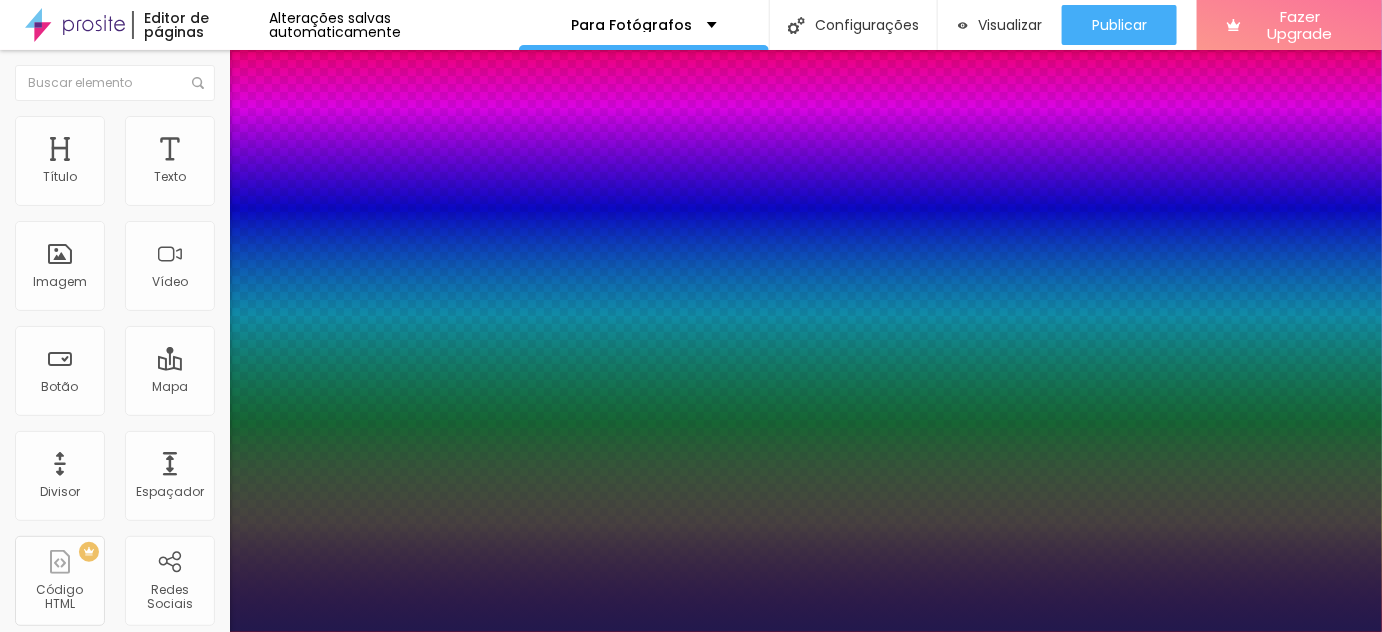 type on "1" 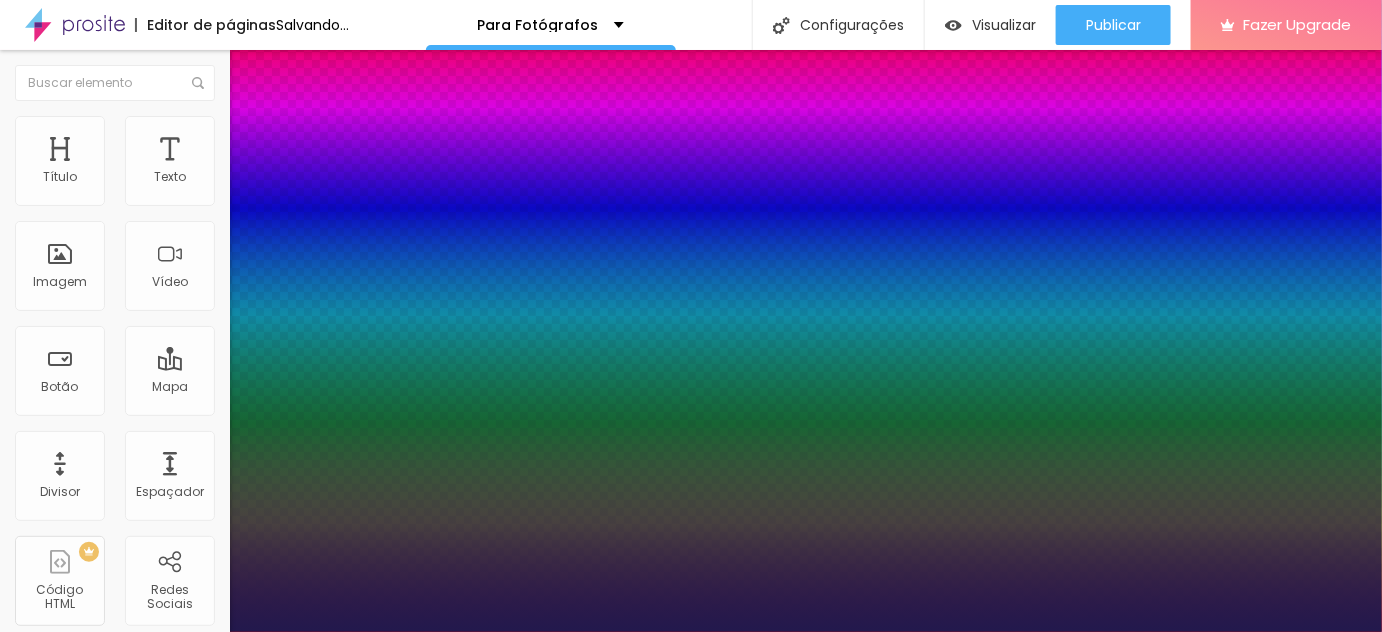 type on "1" 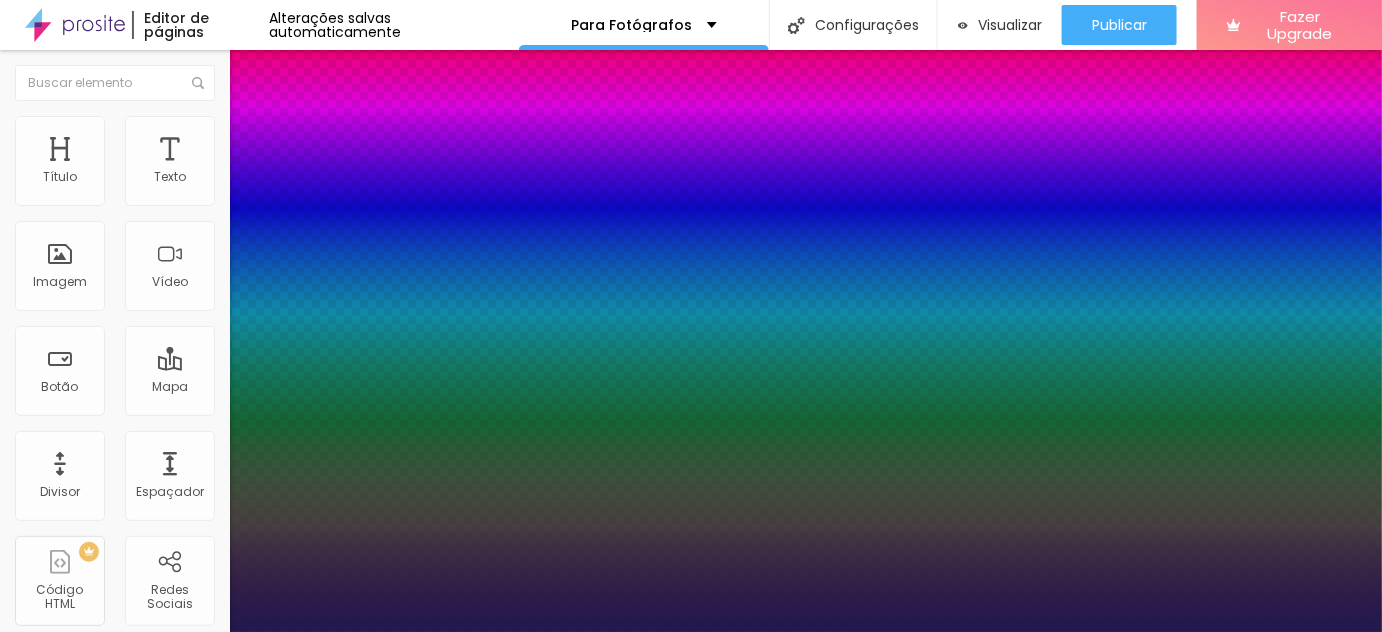 click on "15" at bounding box center (40, 2077) 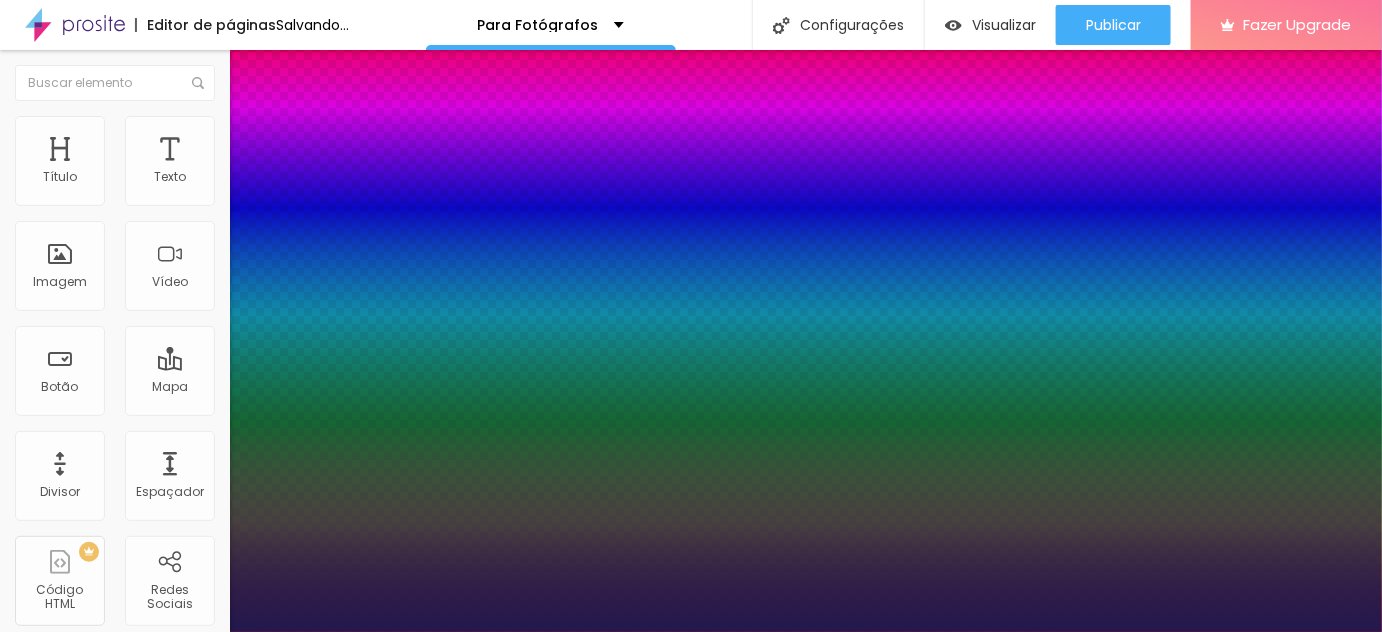 click on "100" at bounding box center (40, 2077) 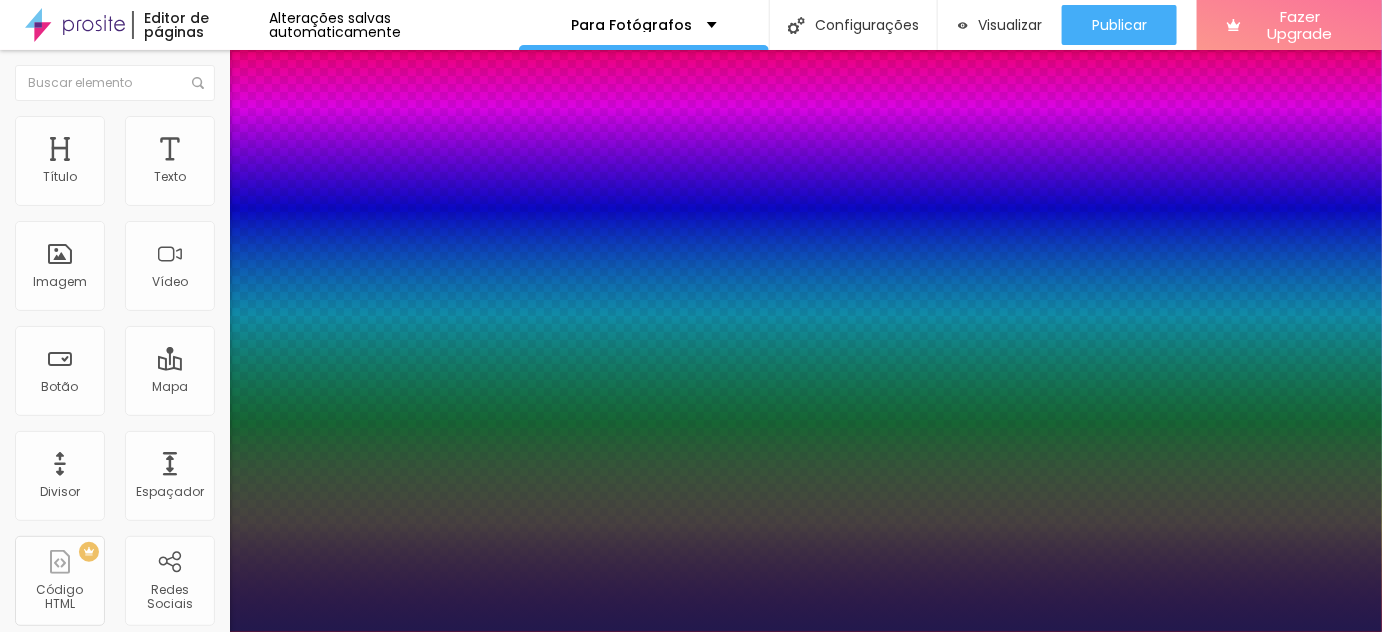 type on "8" 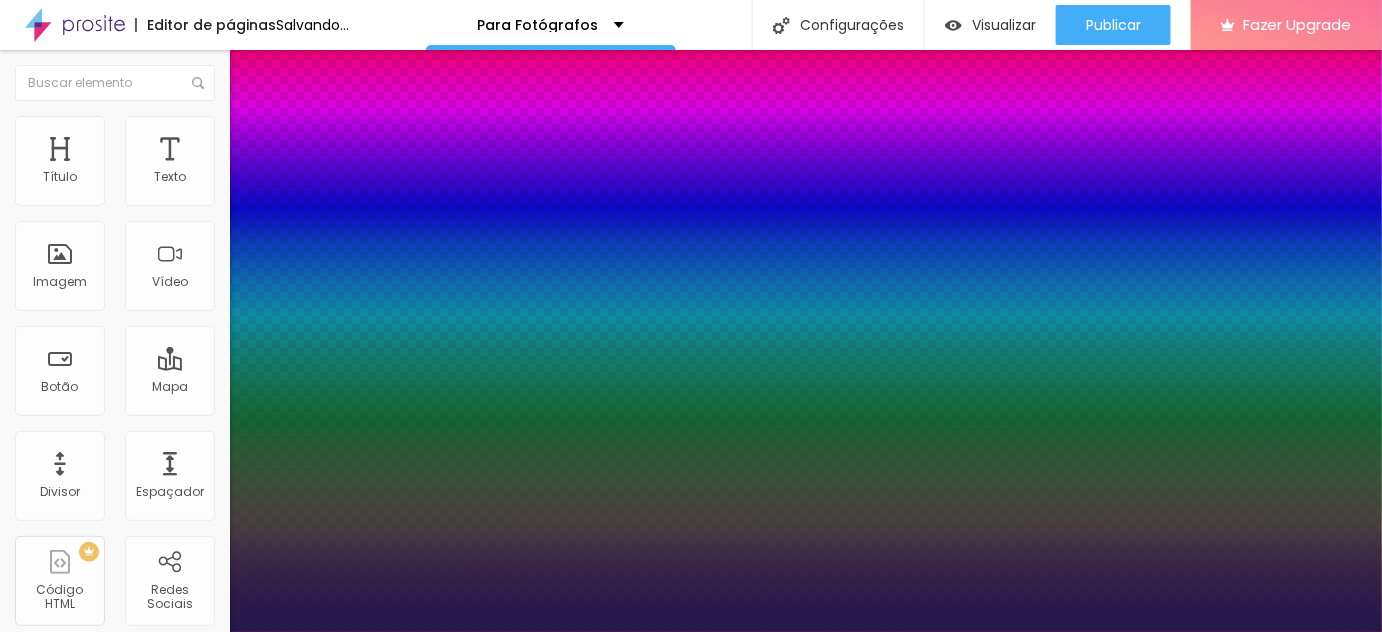 type on "1" 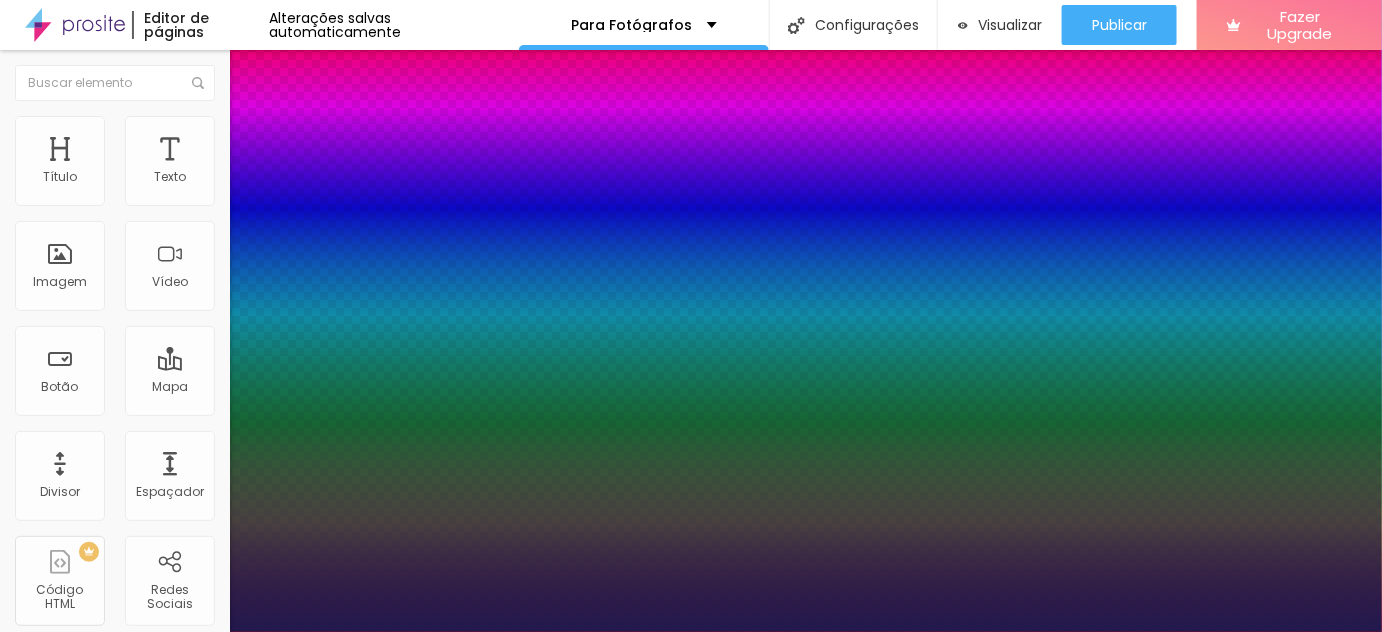 click at bounding box center (691, 632) 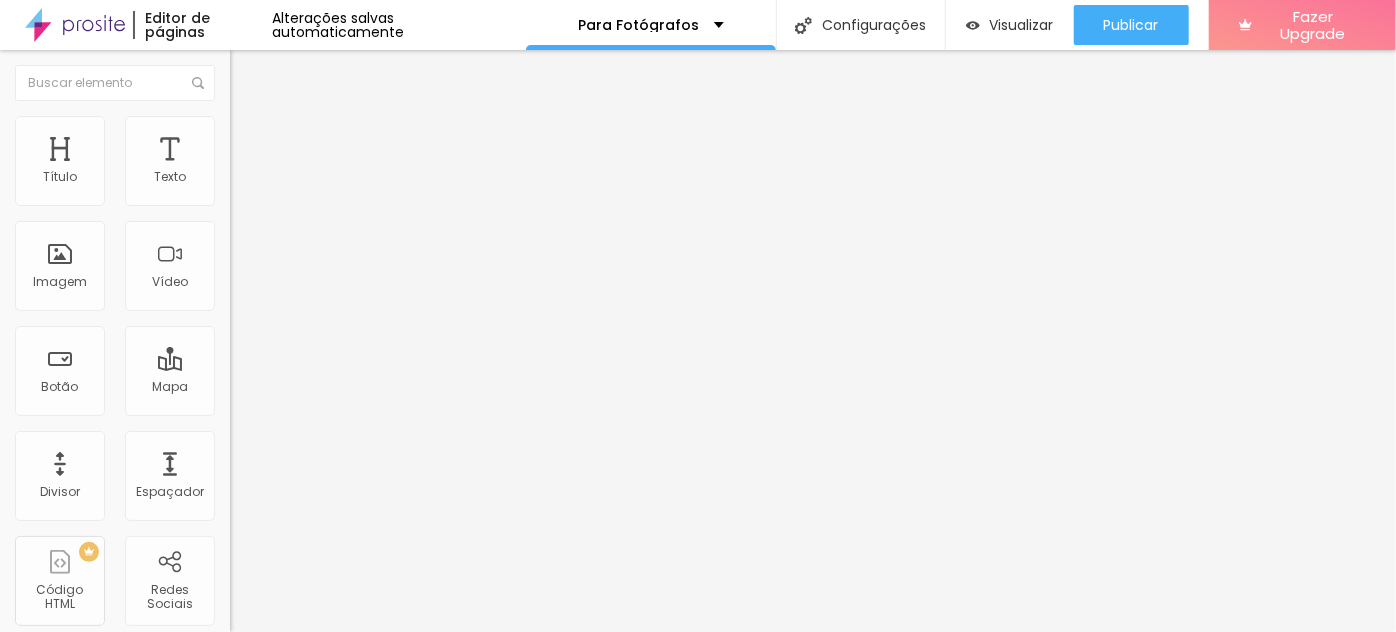 click on "Estilo" at bounding box center (263, 129) 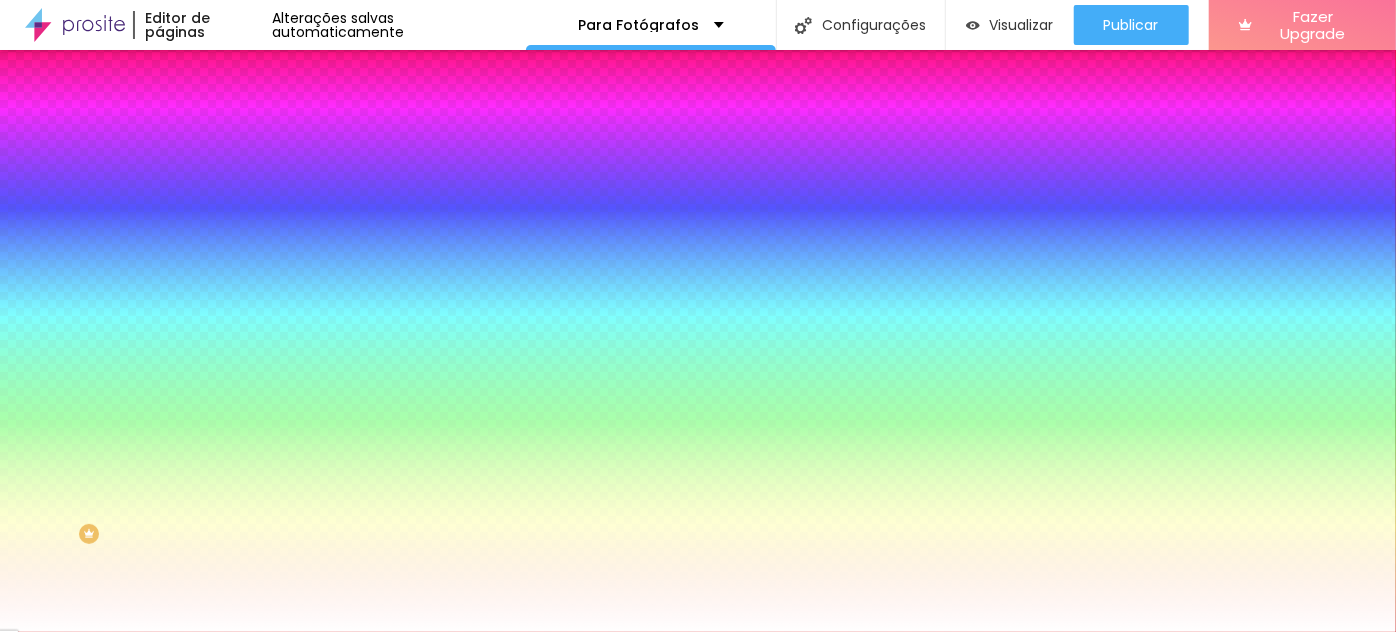 scroll, scrollTop: 23, scrollLeft: 0, axis: vertical 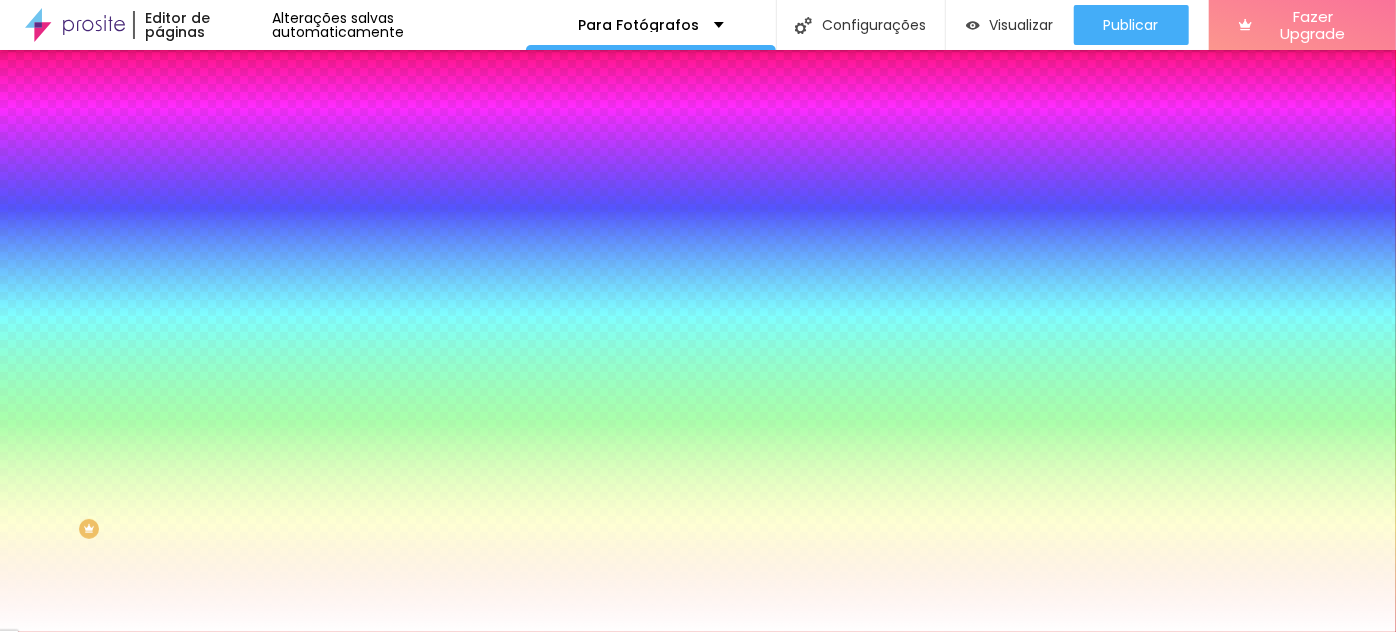 click at bounding box center [244, 232] 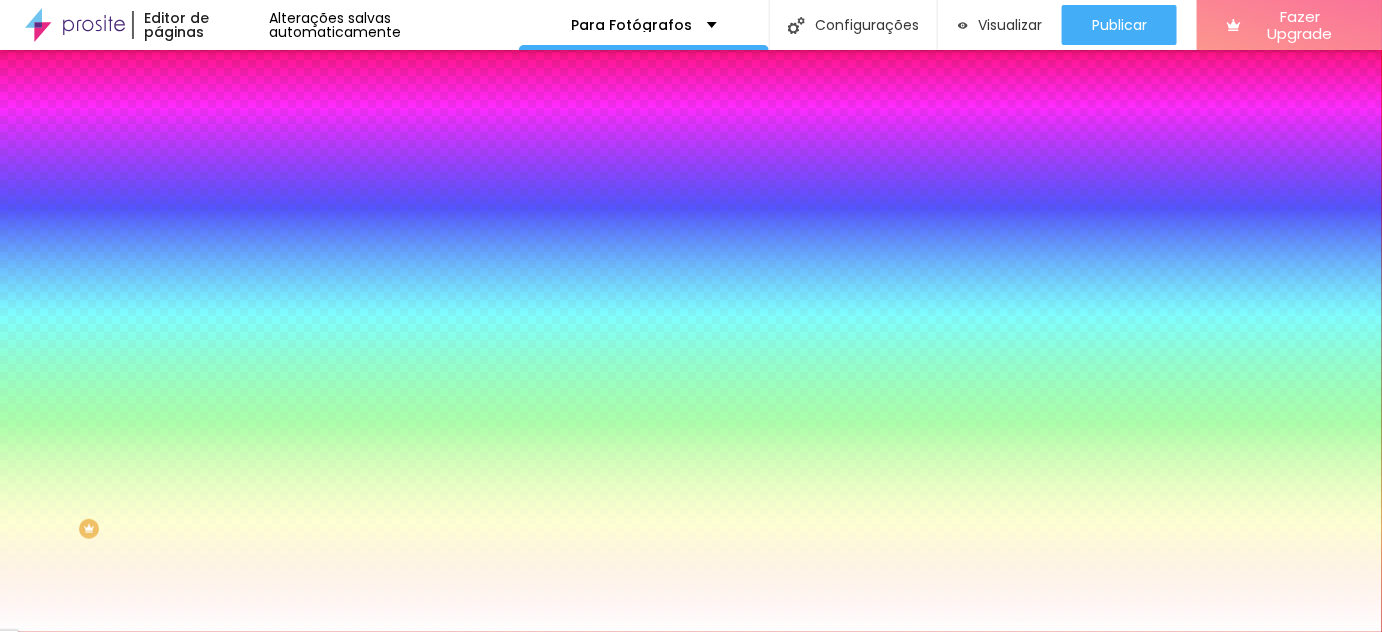 click on "AbrilFatface-Regular Actor-Regular Alegreya AlegreyaBlack Alice Allan-Bold Allan-Regular Amaranth AmaticaSC AmaticSC Amita-Bold Amita-Regular Anaheim AnonymousPro-Bold AnonymousPro-Italic AnonymousPro-Regular Arapey Archivo-Bold Archivo-Italic Archivo-Regular ArefRuqaa Arsenal-Bold Arsenal-Italic Arsenal-Regular Arvo Assistant AssistantLight AveriaLibre AveriaLibreLight AveriaSansLibre-Bold AveriaSansLibre-Italic AveriaSansLibre-Regular Bangers-Regular Bentham-Regular Bevan-Regular BioRhyme BioRhymeExtraBold BioRhymeLight Bitter BreeSerif ButterflyKids-Regular ChangaOne-Italic ChangaOne-Regular Chewy-Regular Chivo CinzelDecorative-Black CinzelDecorative-Bold CinzelDecorative-Regular Comfortaa-Bold Comfortaa-Light Comfortaa-Regular ComingSoon Cookie-Regular Corben-Bold Corben-Regular Cormorant CormorantGeramond-Bold CormorantGeramond-Italic CormorantGeramond-Medium CormorantGeramond-Regular CormorantLight Cousine-Bold Cousine-Italic Cousine-Regular Creepster-Regular CrimsonText CrimsonTextBold Cuprum FjallaOne" at bounding box center (107, 654) 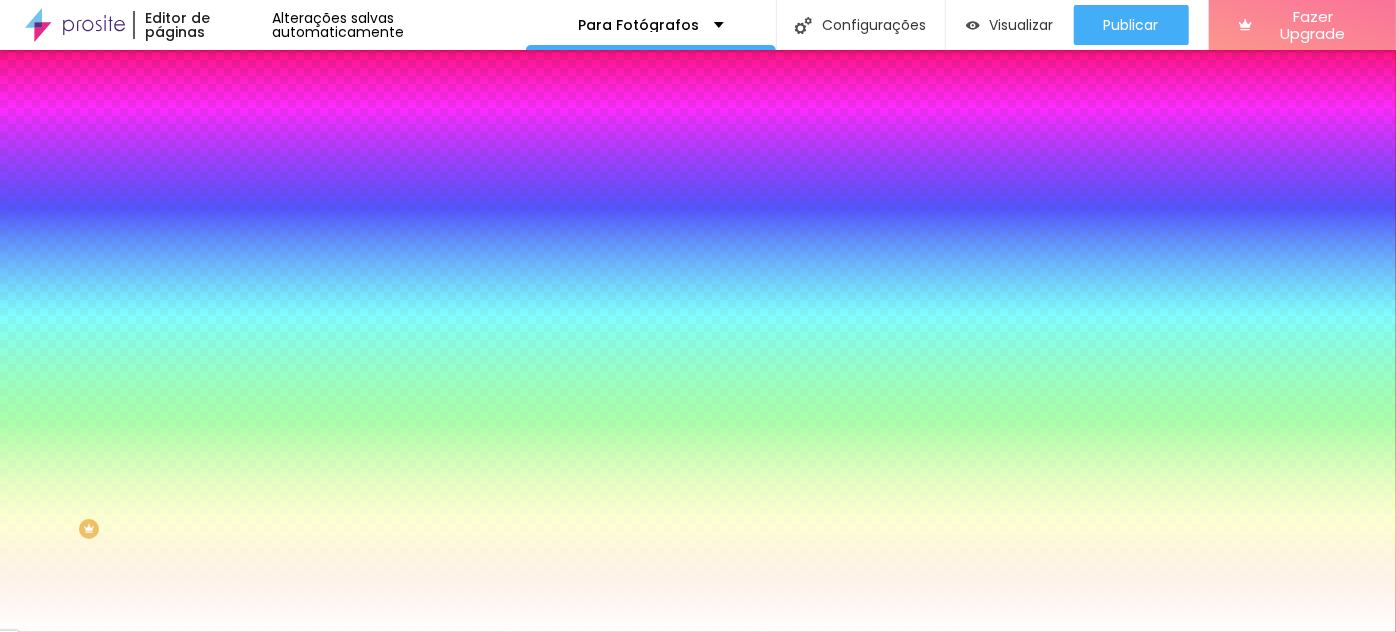 click on "Conteúdo" at bounding box center (345, 83) 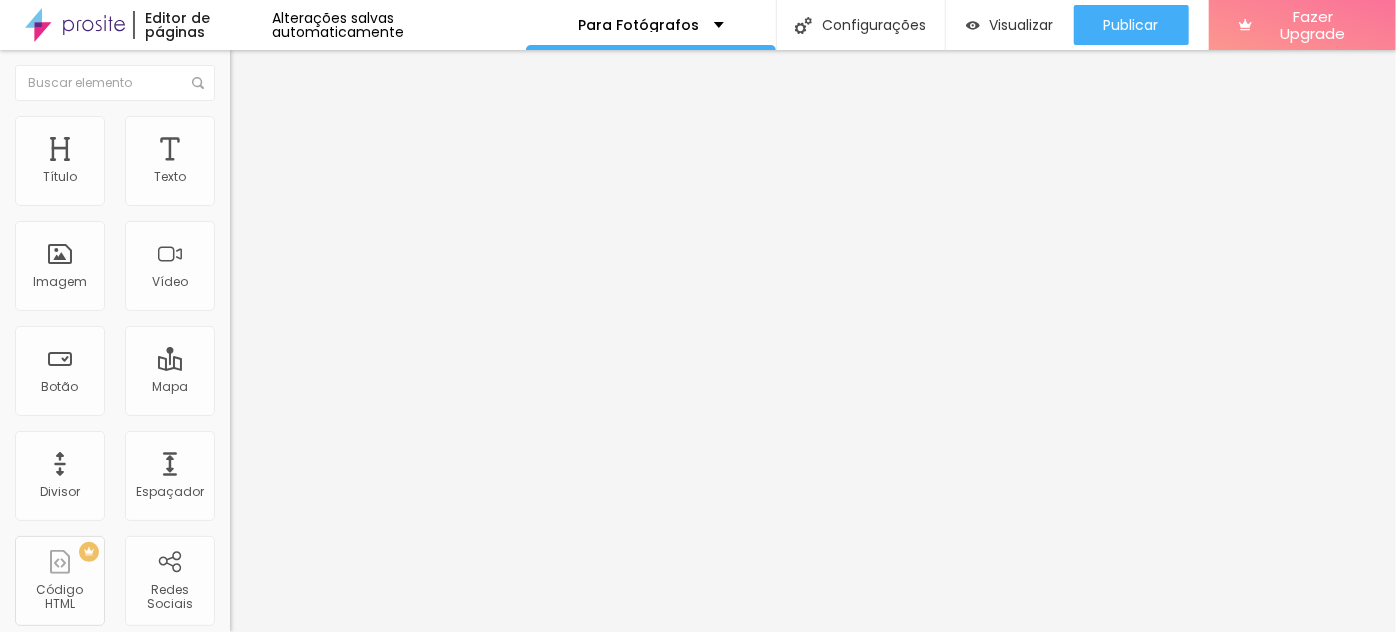 click on "Avançado" at bounding box center [281, 149] 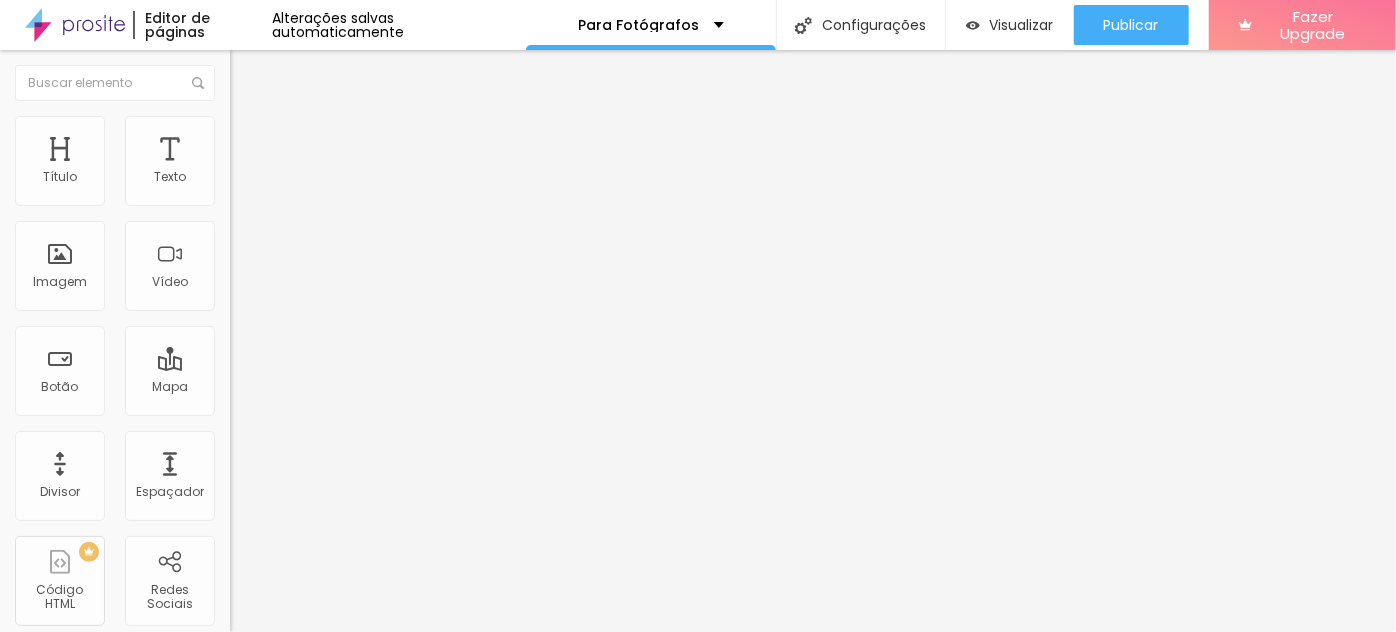 click on "Conteúdo" at bounding box center (345, 106) 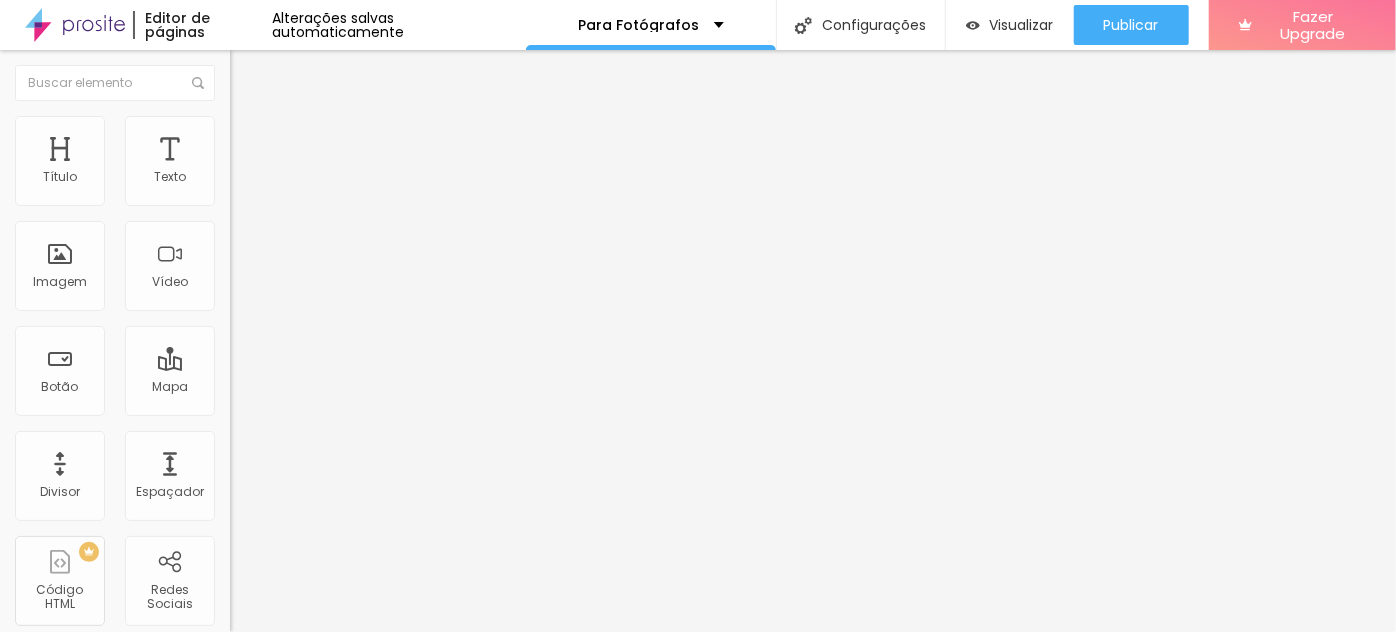 scroll, scrollTop: 0, scrollLeft: 277, axis: horizontal 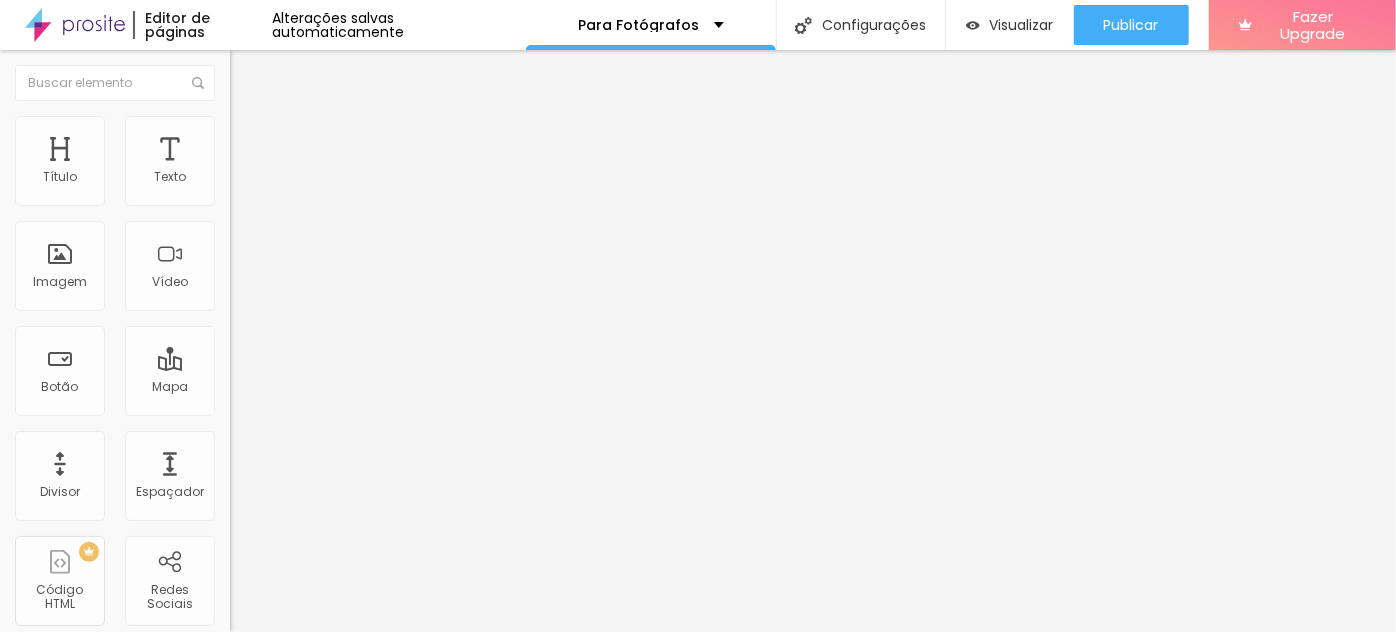 drag, startPoint x: 91, startPoint y: 414, endPoint x: 203, endPoint y: 413, distance: 112.00446 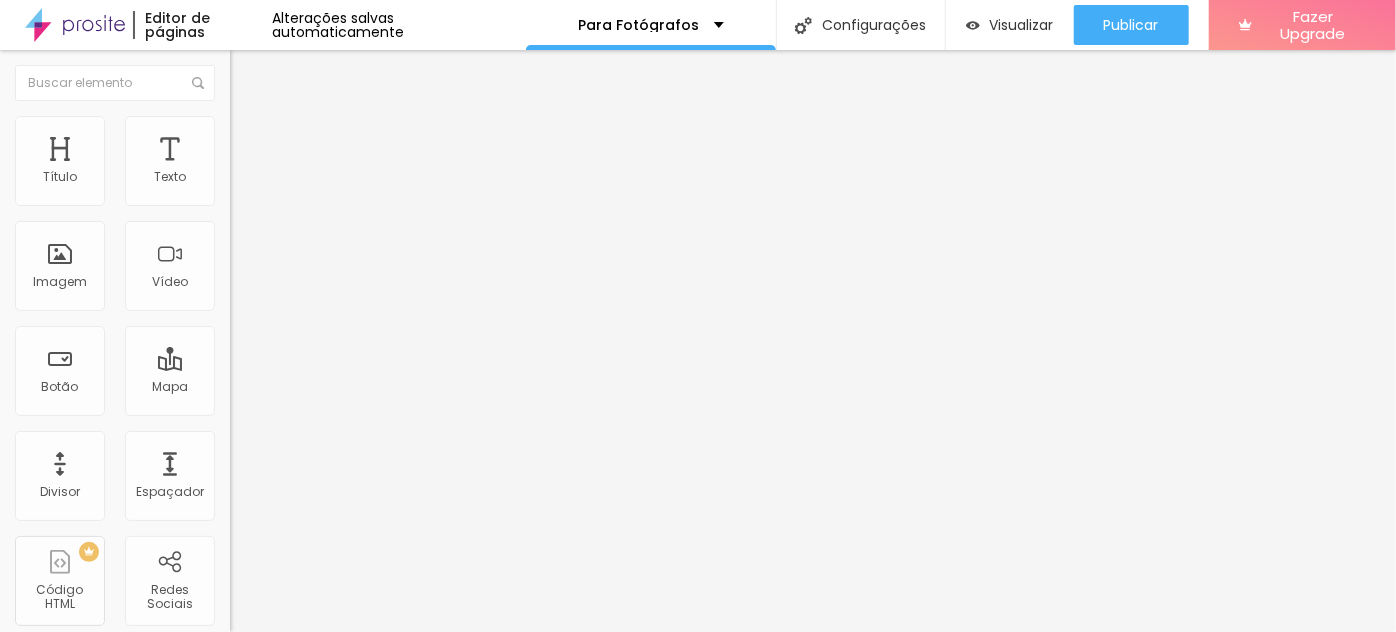 click on "https://luanaprofancikstore.sumupstore.com/categoria/pdf-de-orcamento" at bounding box center [350, 402] 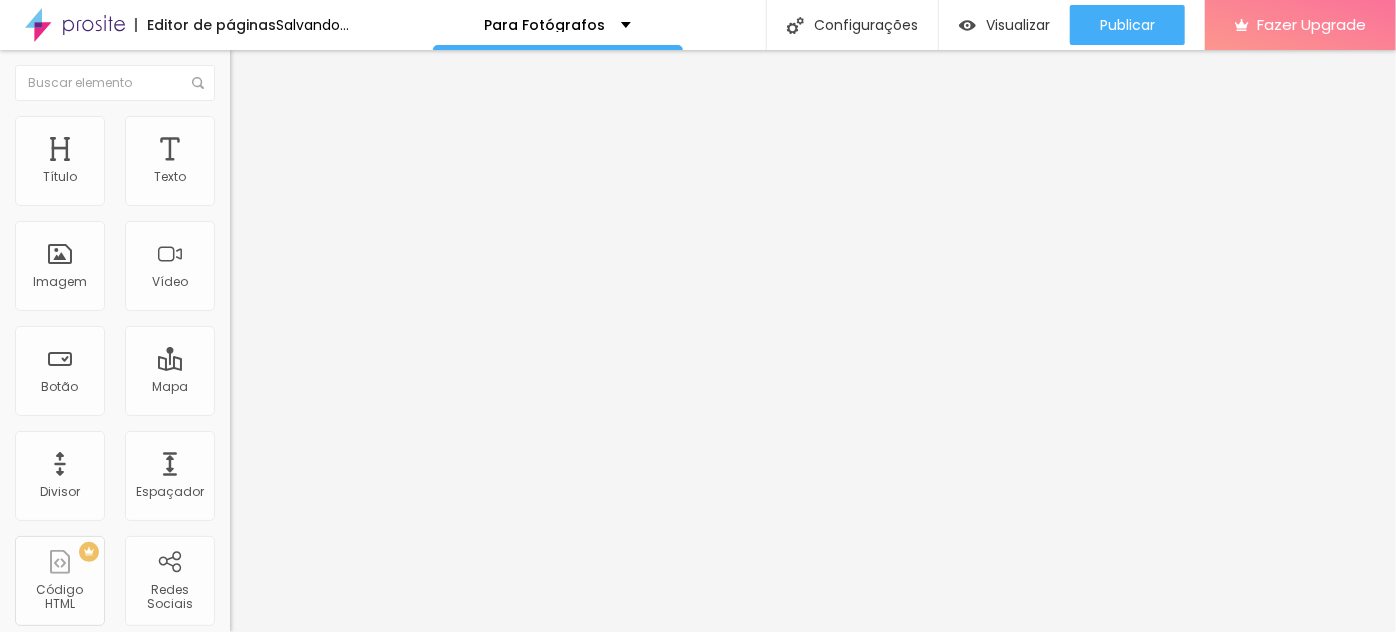 type on "https://luanaprofancikstore.sumupstore.com/" 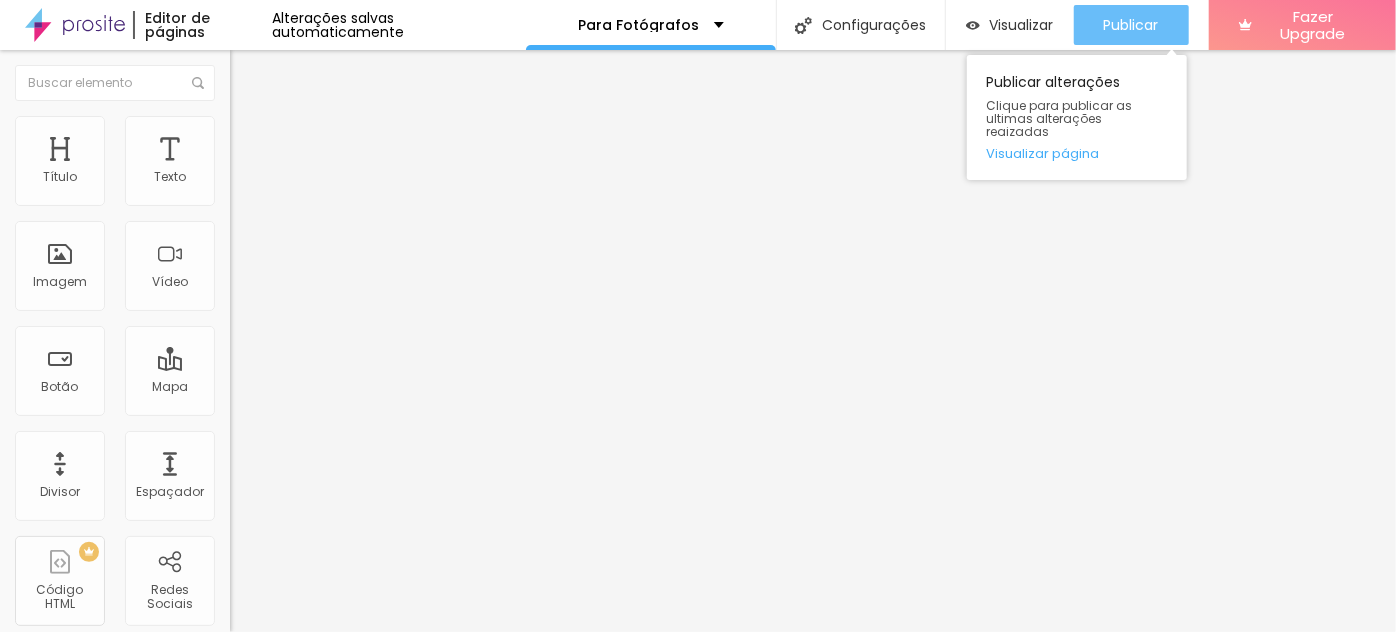 click on "Publicar" at bounding box center [1131, 25] 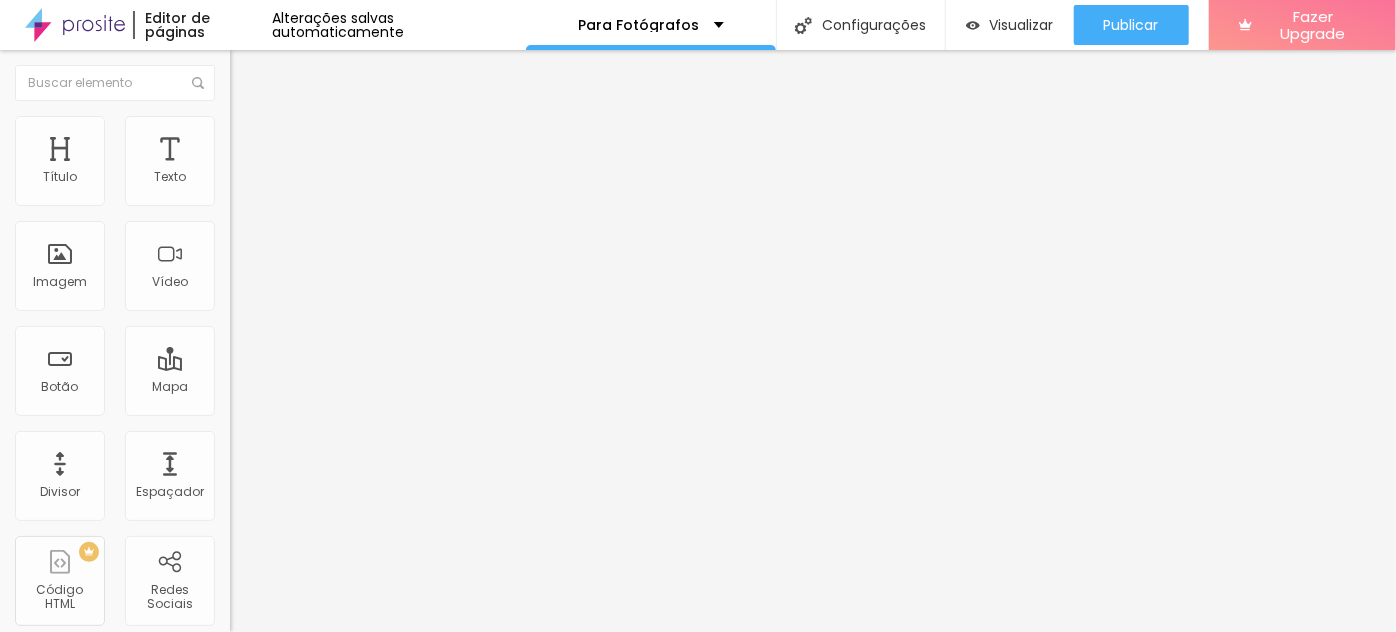click on "CLIQUE AQUI E ADQUIRA JÁ O SEU MODELO" at bounding box center [350, 178] 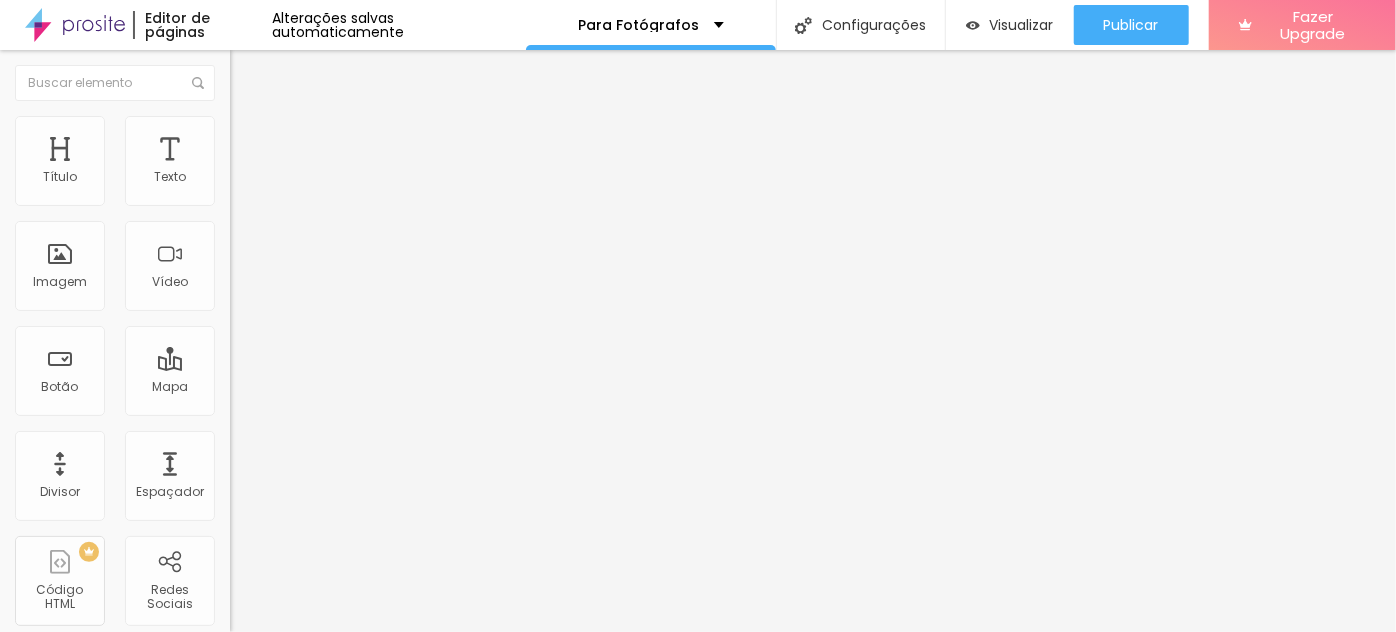 type on "L" 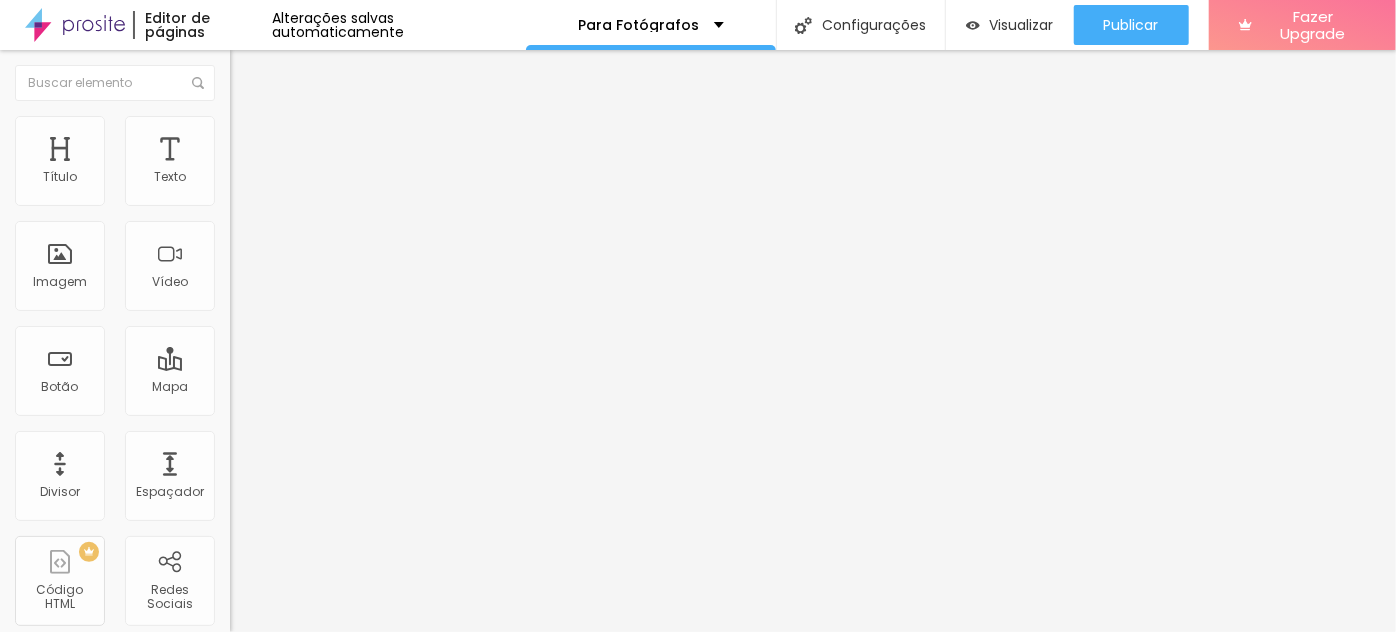 click on "Editar Botão Conteúdo Estilo Avançado Texto CLIQUE AQUI E CONHEÇA TODOS OS MODELOS Alinhamento Tamanho Grande Pequeno Normal Grande Link URL https://luanaprofancikstore.sumupstore.com/ Abrir em uma nova aba" at bounding box center [345, 341] 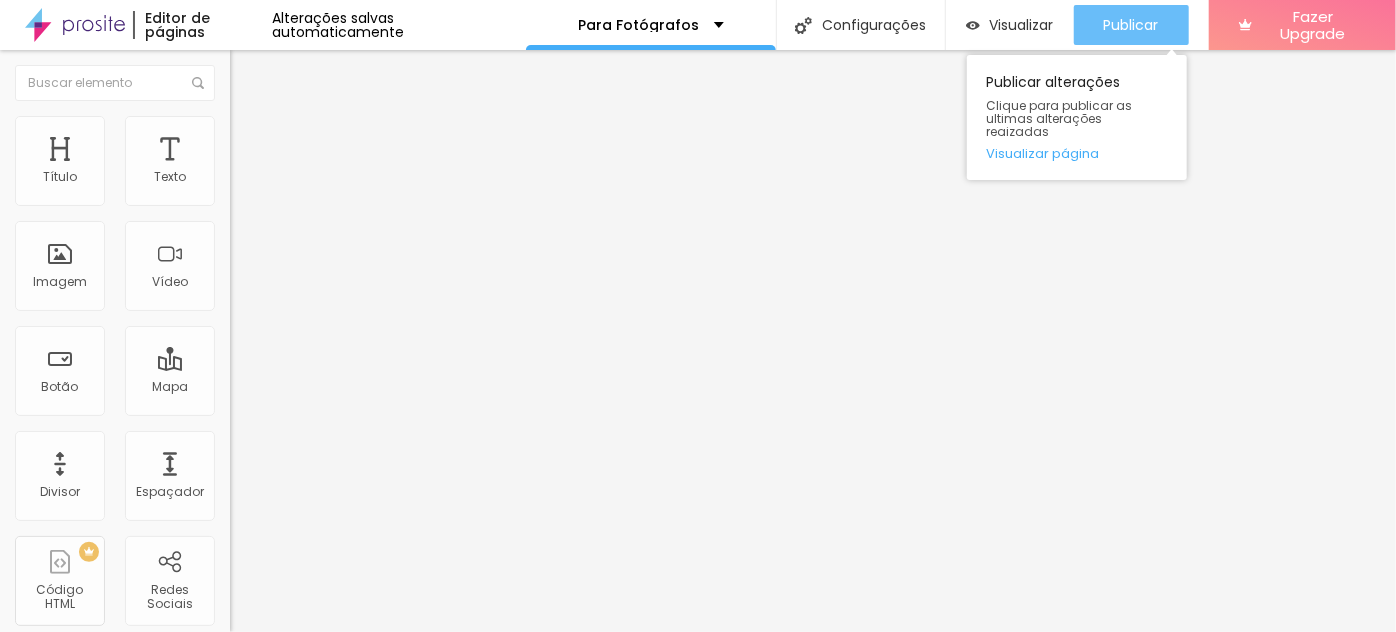 click on "Publicar" at bounding box center [1131, 25] 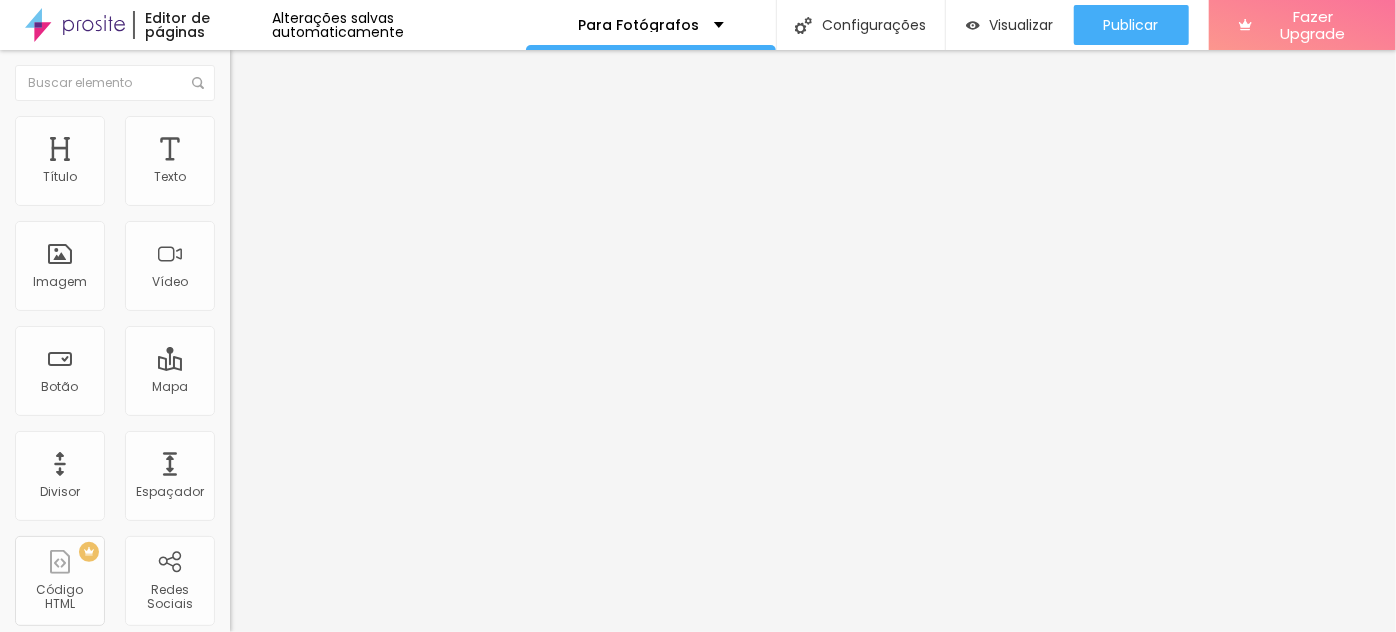 click on "CLIQUE AQUI E CONHEÇA TODOS OS MODELOS" at bounding box center (350, 178) 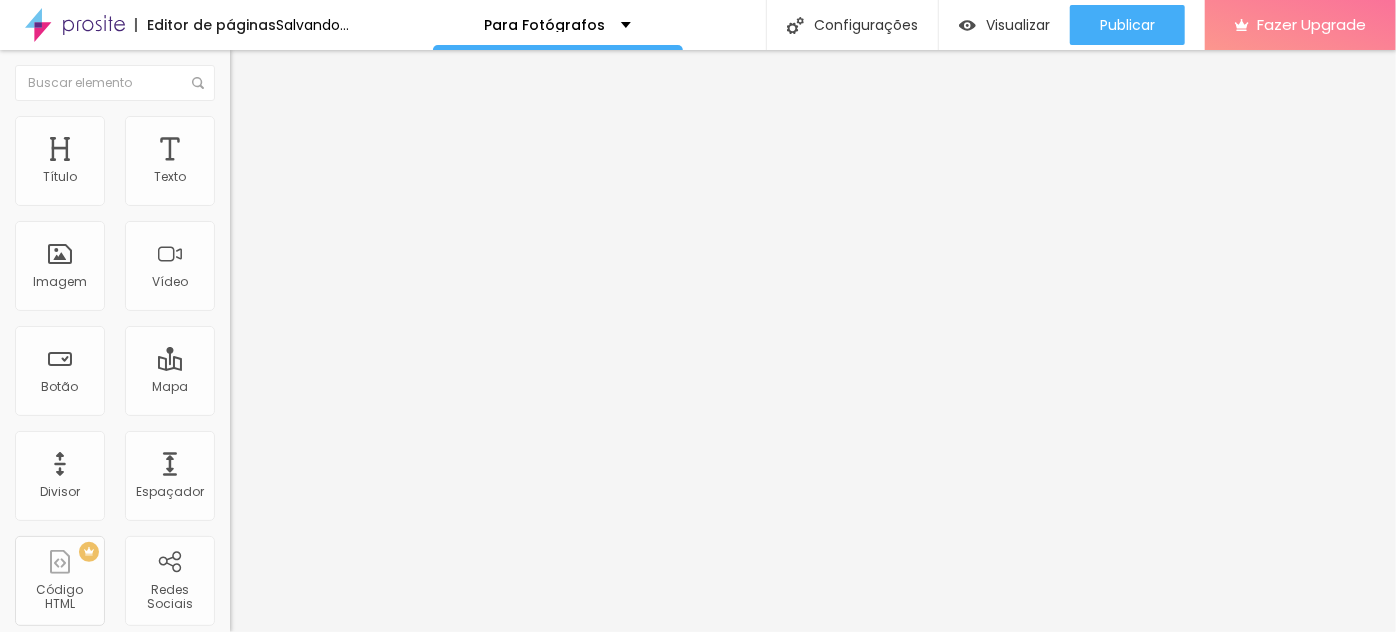 scroll, scrollTop: 0, scrollLeft: 102, axis: horizontal 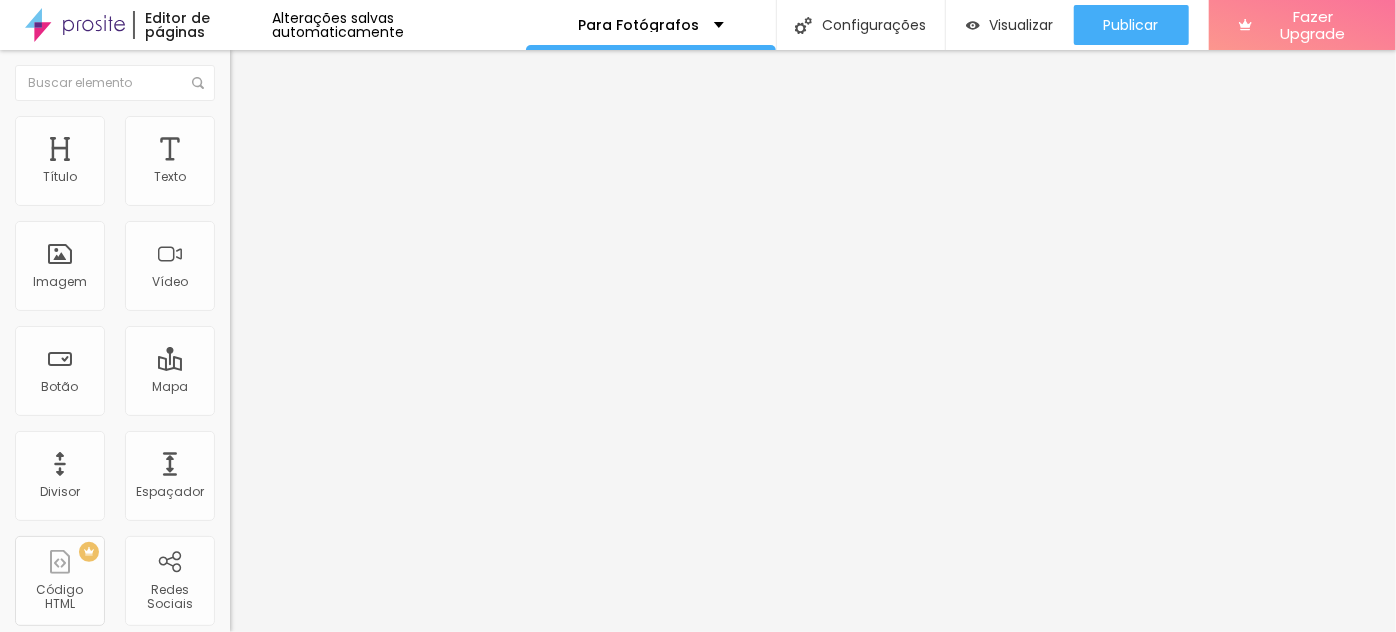 click on "ADQUIRA O SEU E TRANSFORME SUA FOTOGRAFIA" at bounding box center (350, 178) 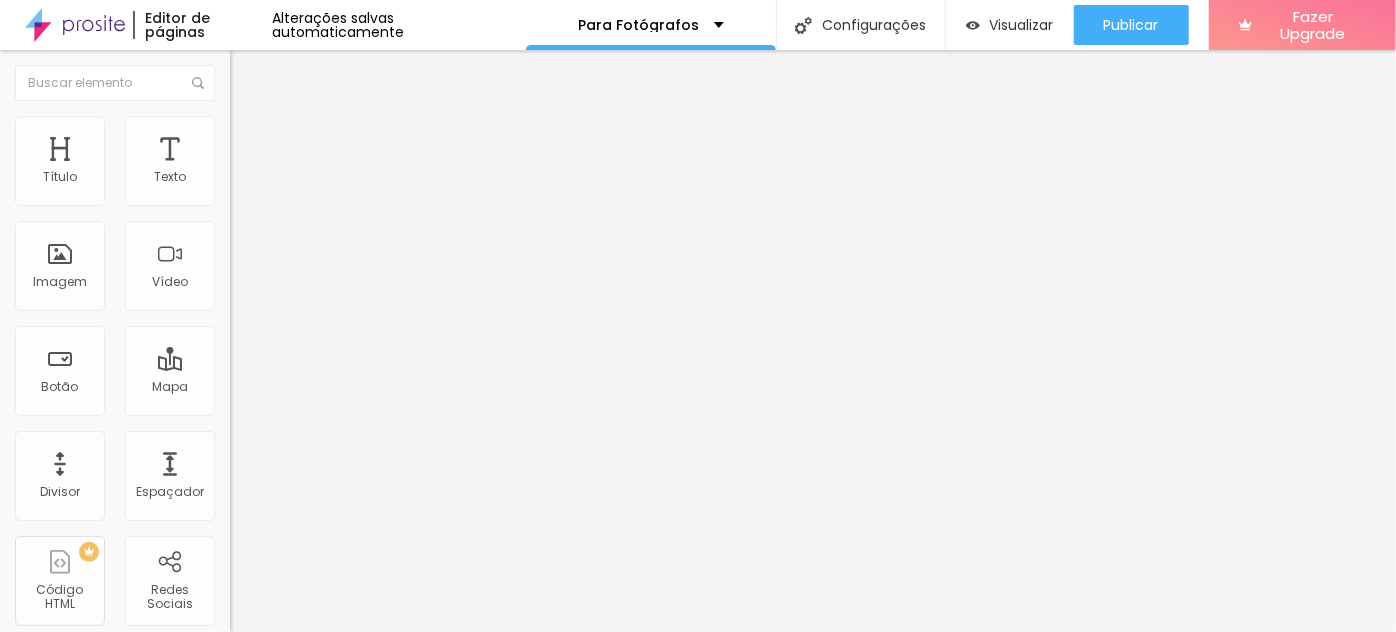 scroll, scrollTop: 0, scrollLeft: 206, axis: horizontal 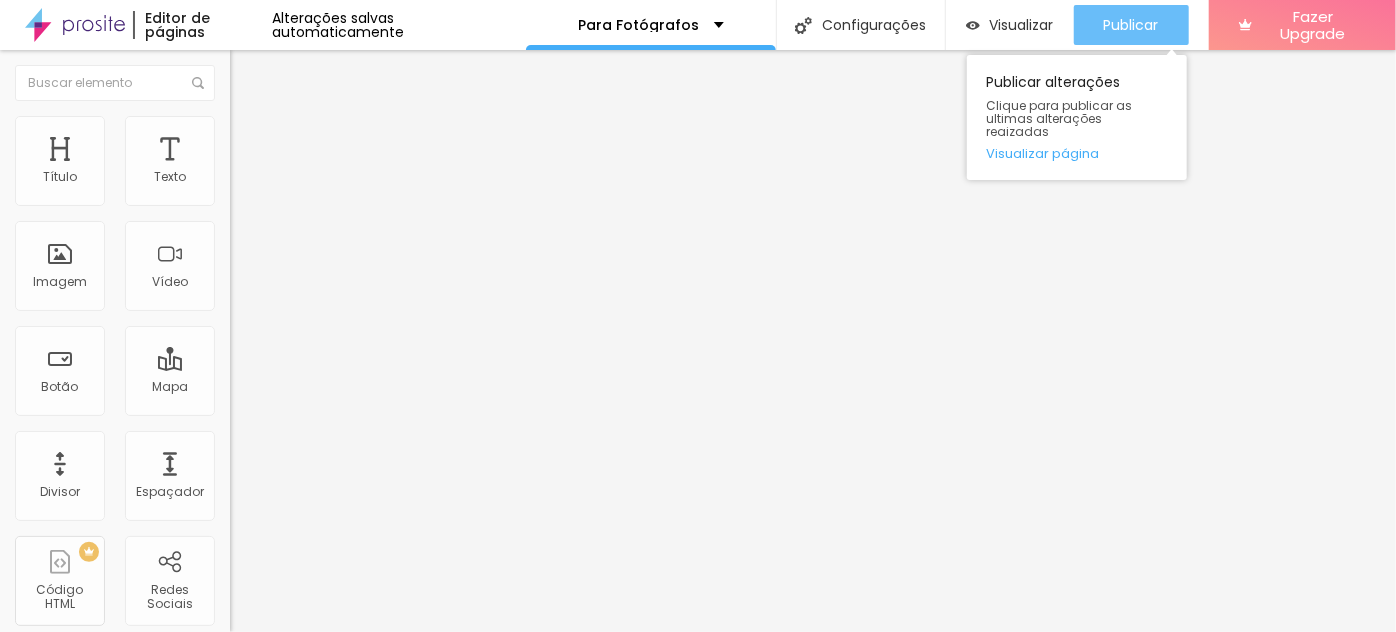 type on "CLIQUE AQUI PARA TRANSFORMAR O SEU NEGÓCIO DE FOTOGRAFIA" 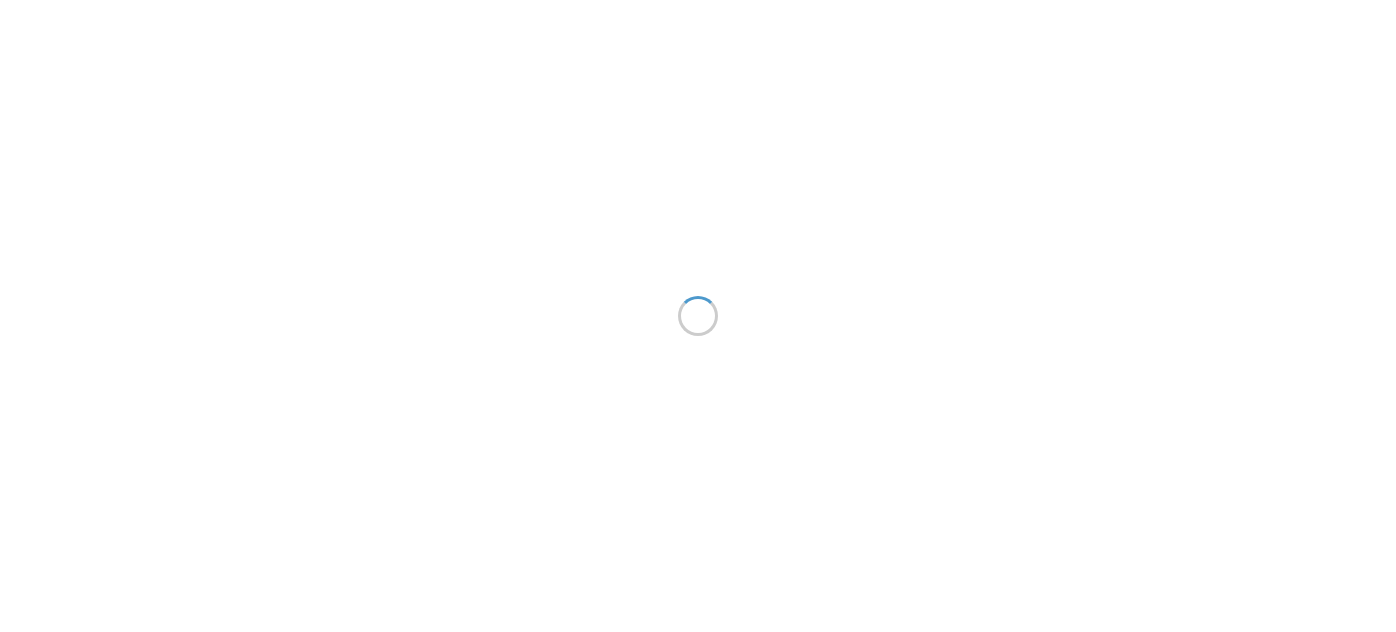 scroll, scrollTop: 0, scrollLeft: 0, axis: both 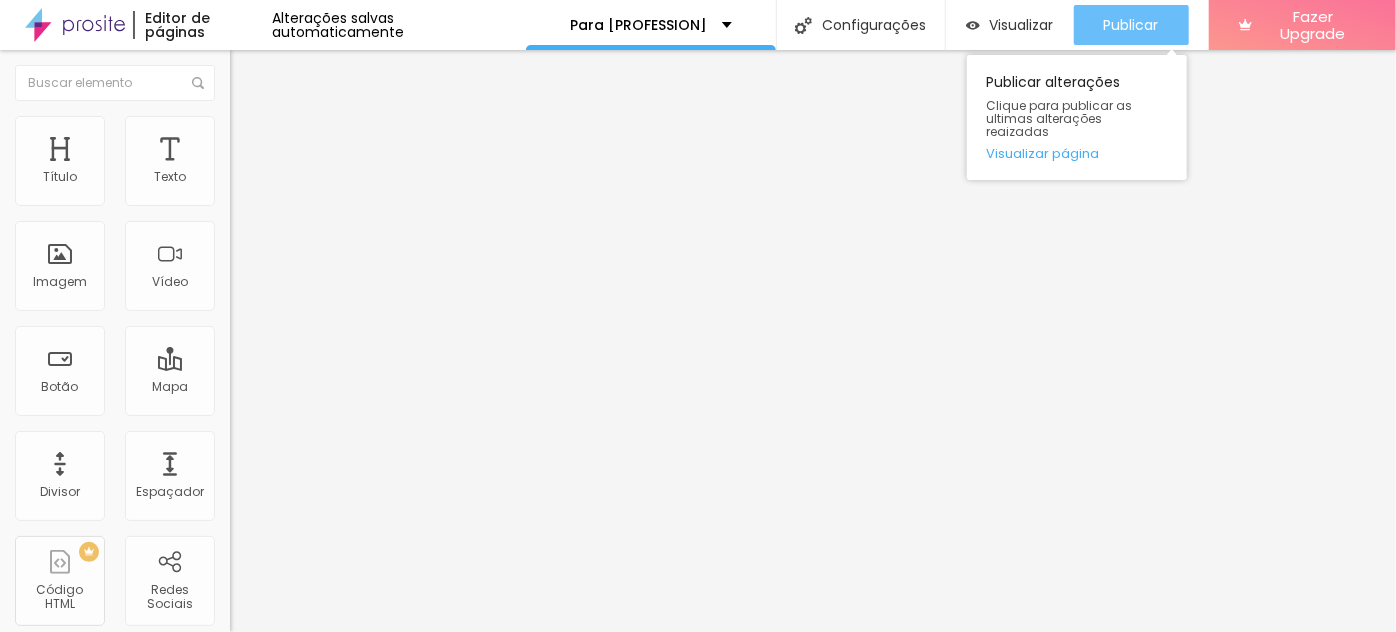 click on "Publicar" at bounding box center (1131, 25) 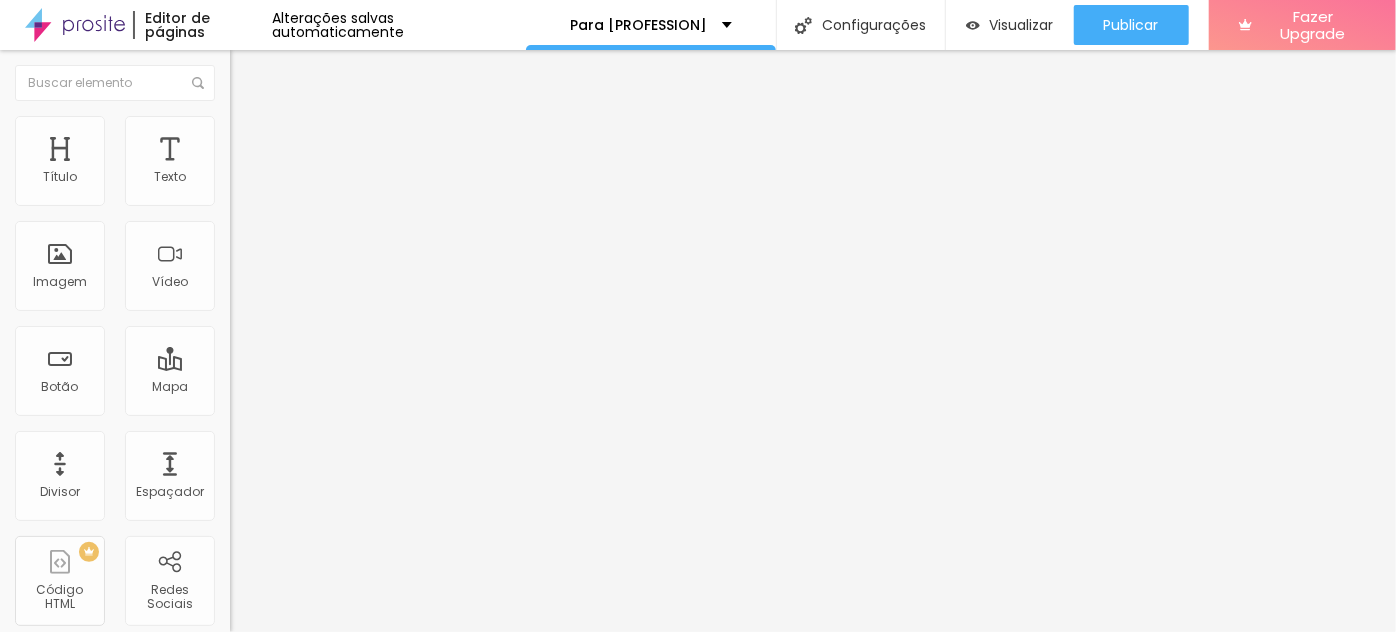 click on "Estilo" at bounding box center [263, 129] 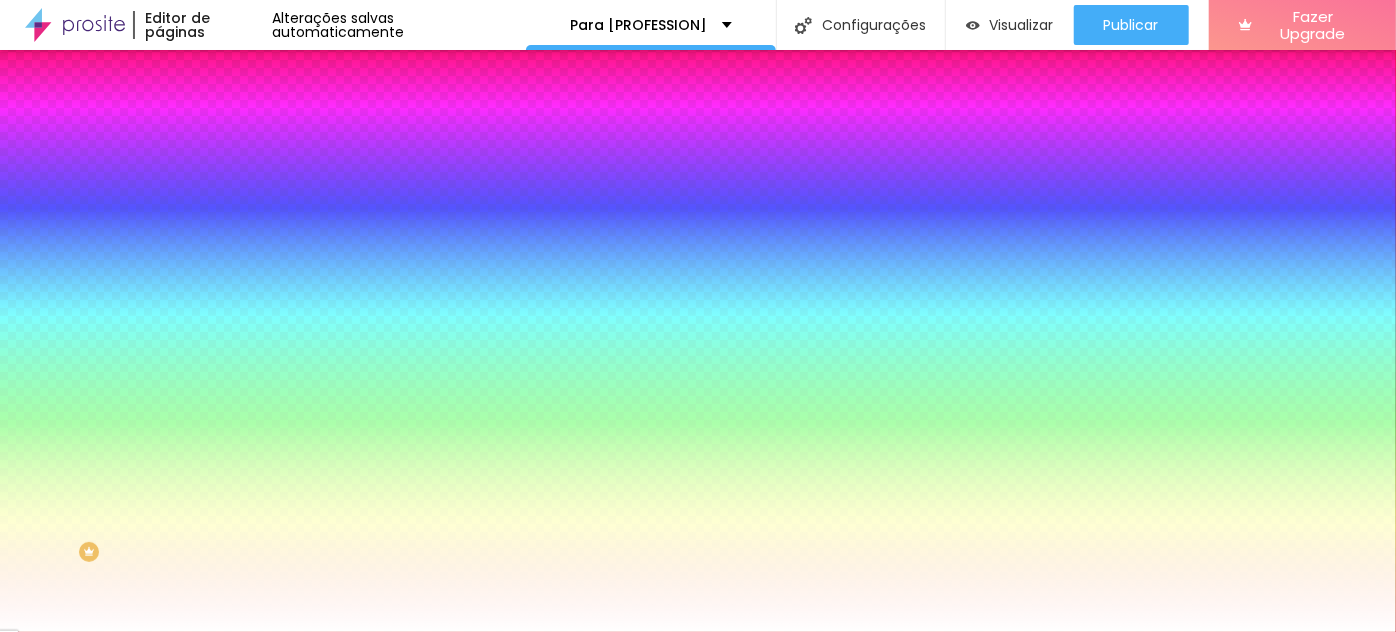 click at bounding box center [345, 272] 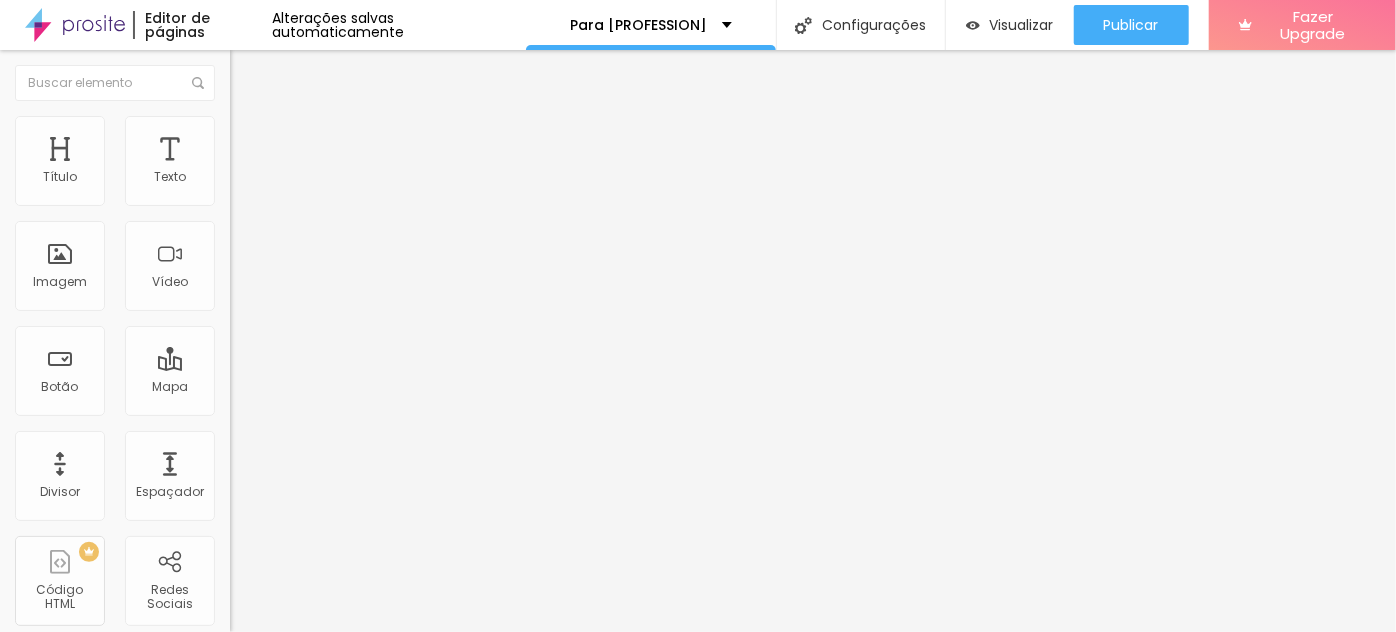 click on "Estilo" at bounding box center [263, 129] 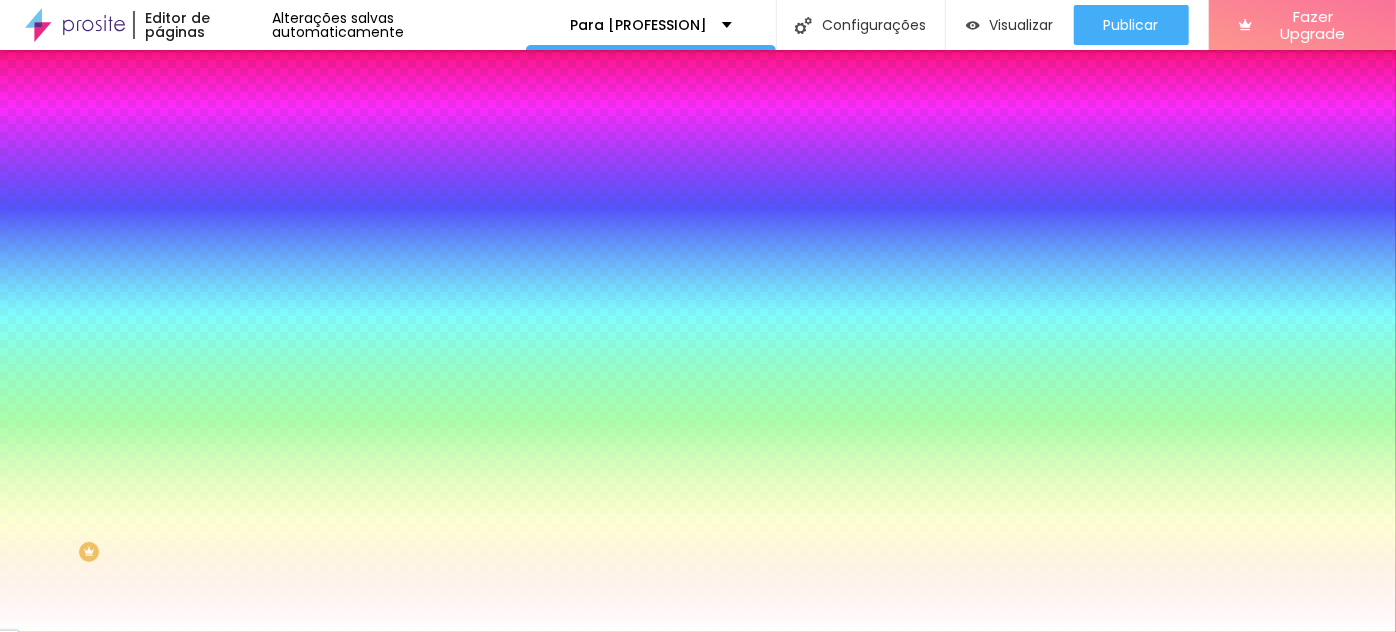 click on "Avançado" at bounding box center [281, 149] 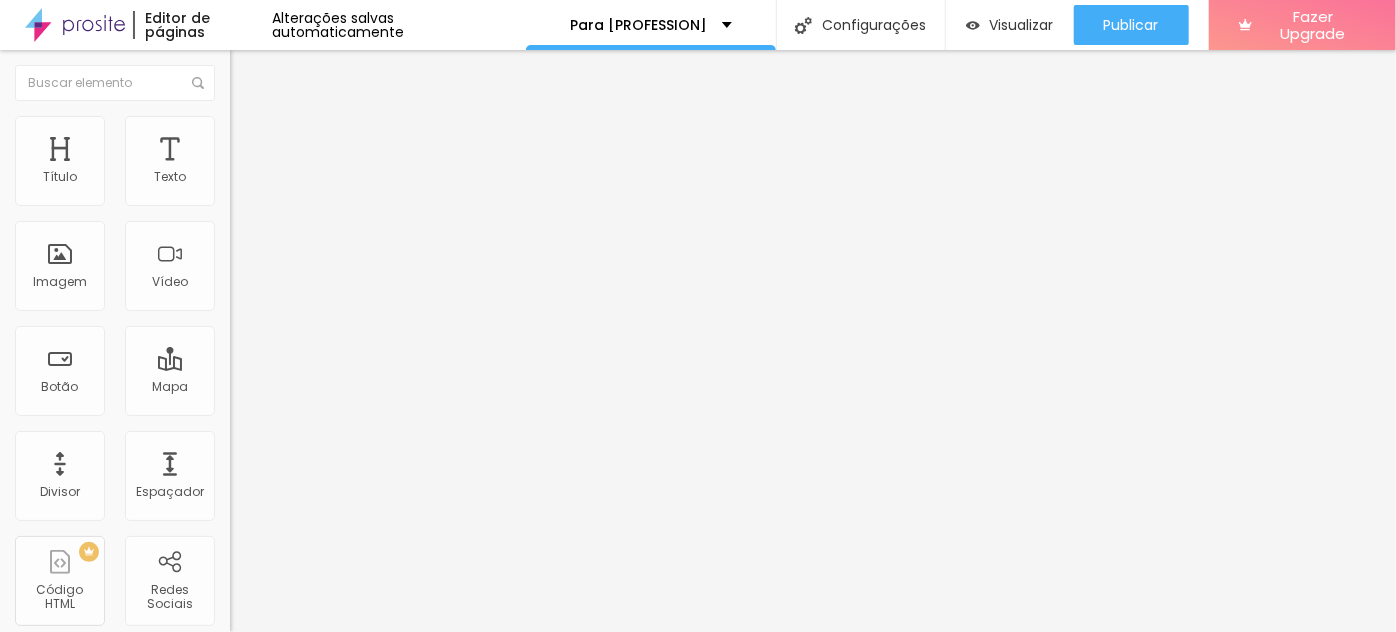 click on "Conteúdo Estilo Avançado" at bounding box center [345, 126] 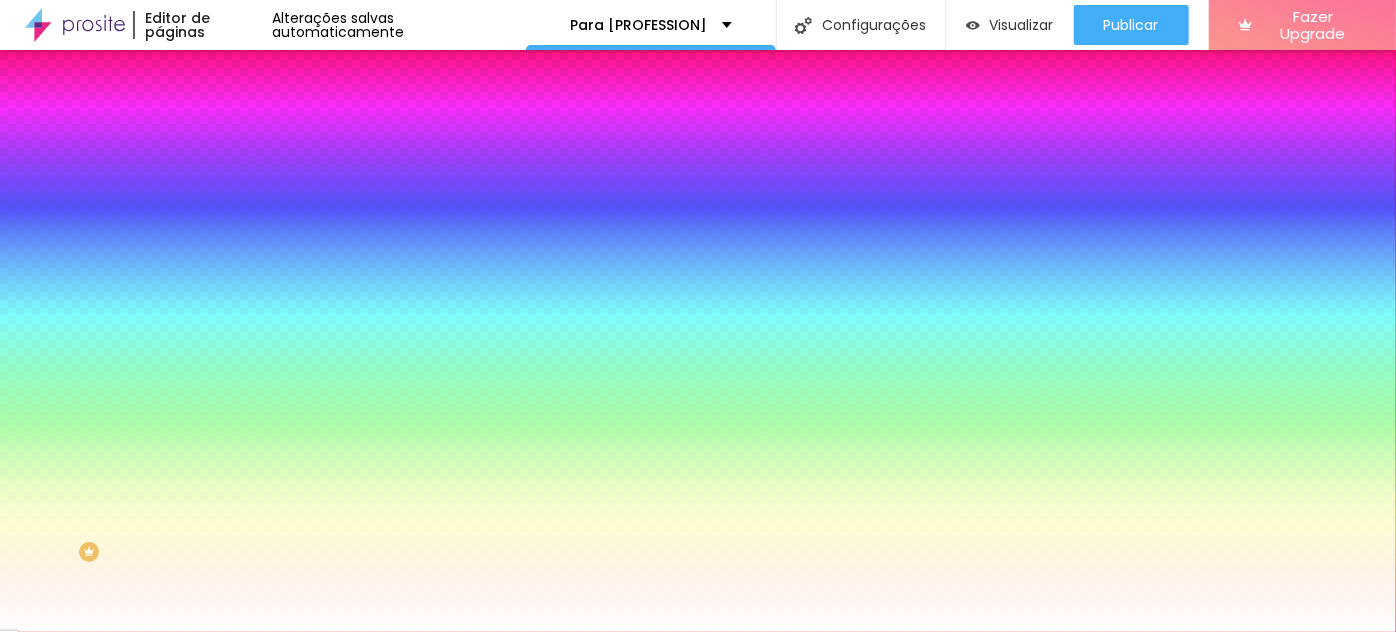 click on "Avançado" at bounding box center [345, 146] 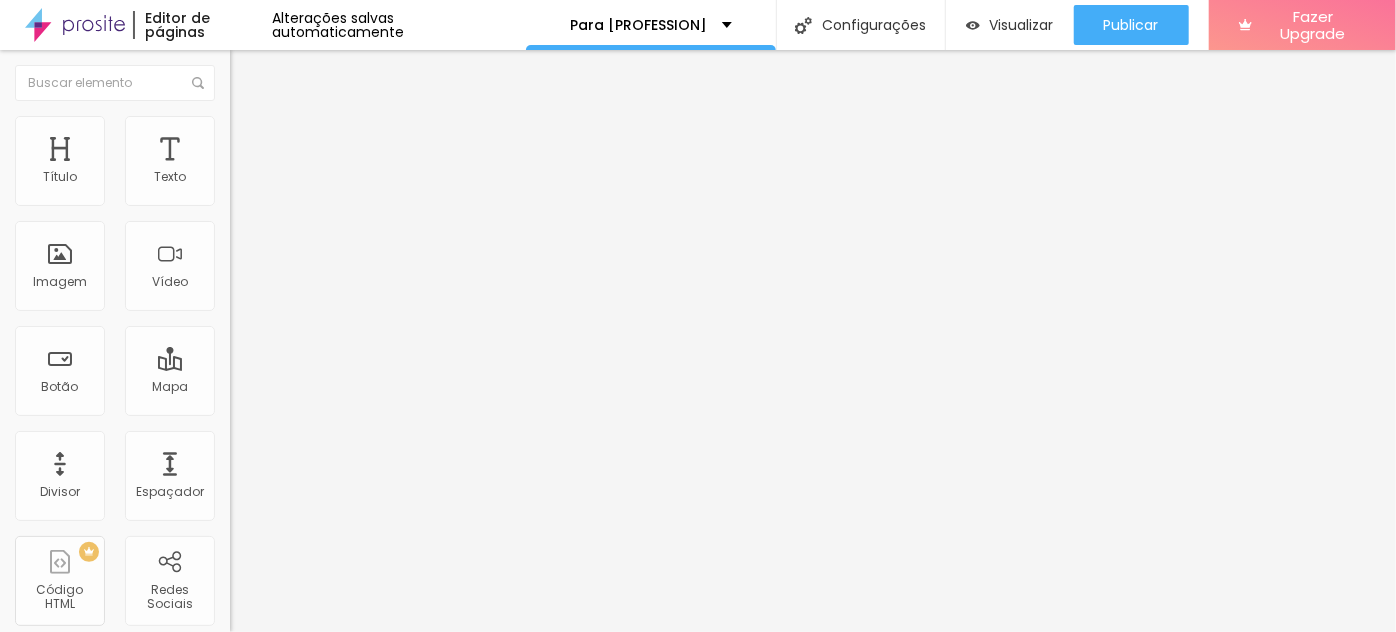 click on "Estilo" at bounding box center [263, 129] 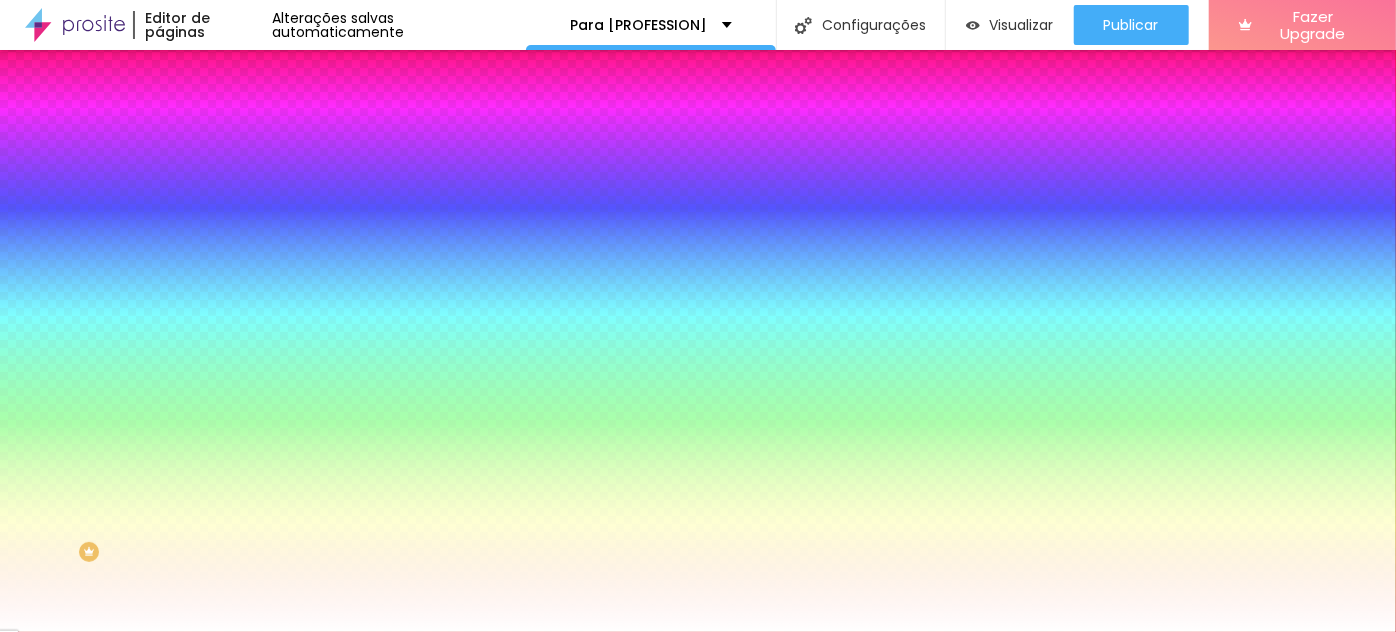 click on "Avançado" at bounding box center [345, 146] 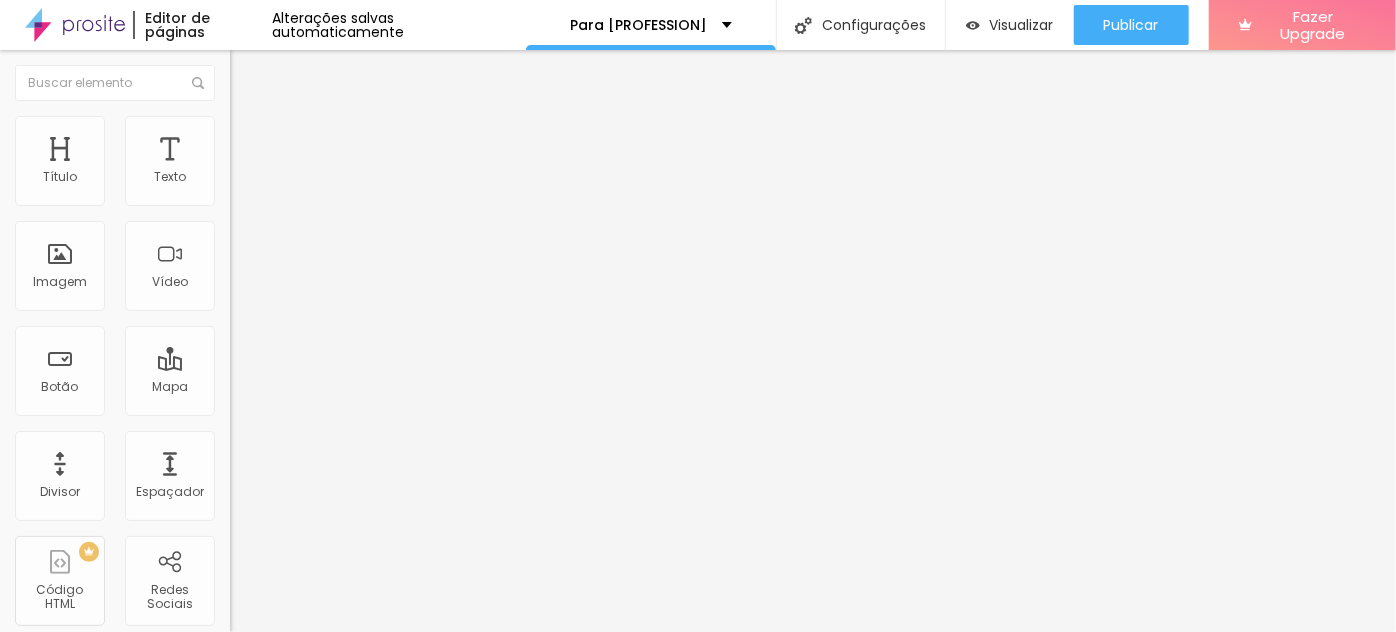 drag, startPoint x: 175, startPoint y: 222, endPoint x: 210, endPoint y: 225, distance: 35.128338 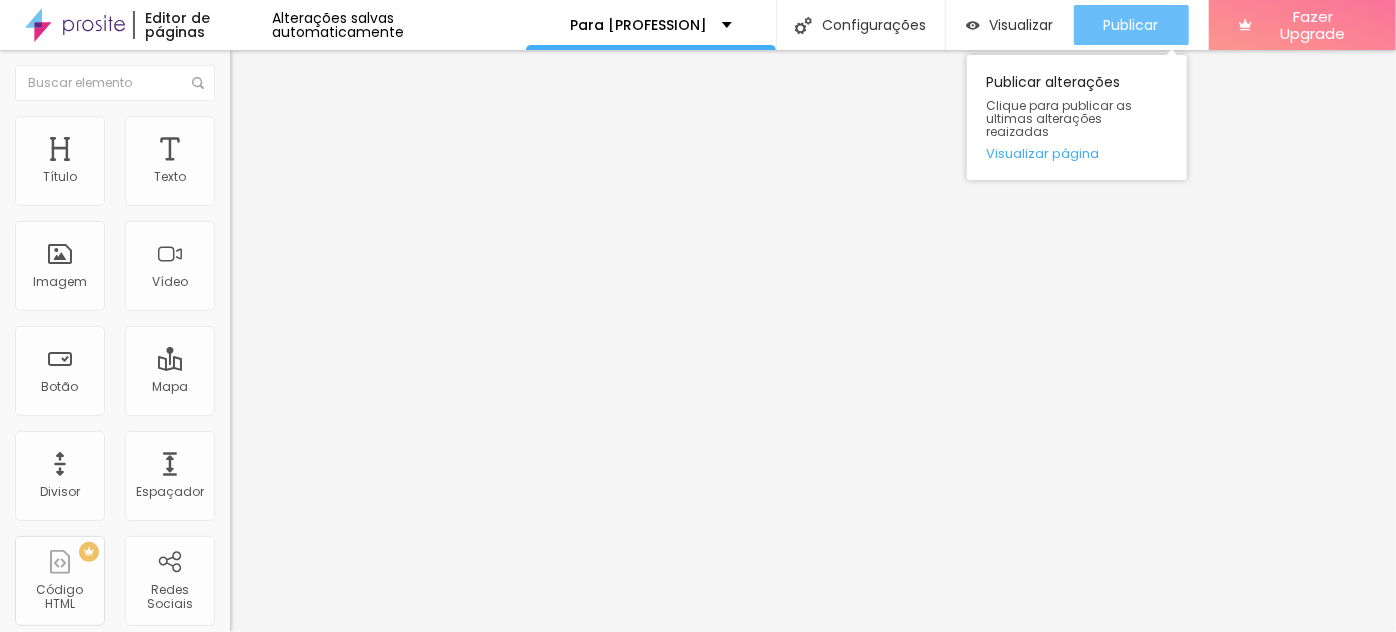 type on "CLIQUE AQUI E CONHEÇA OS MODELOS" 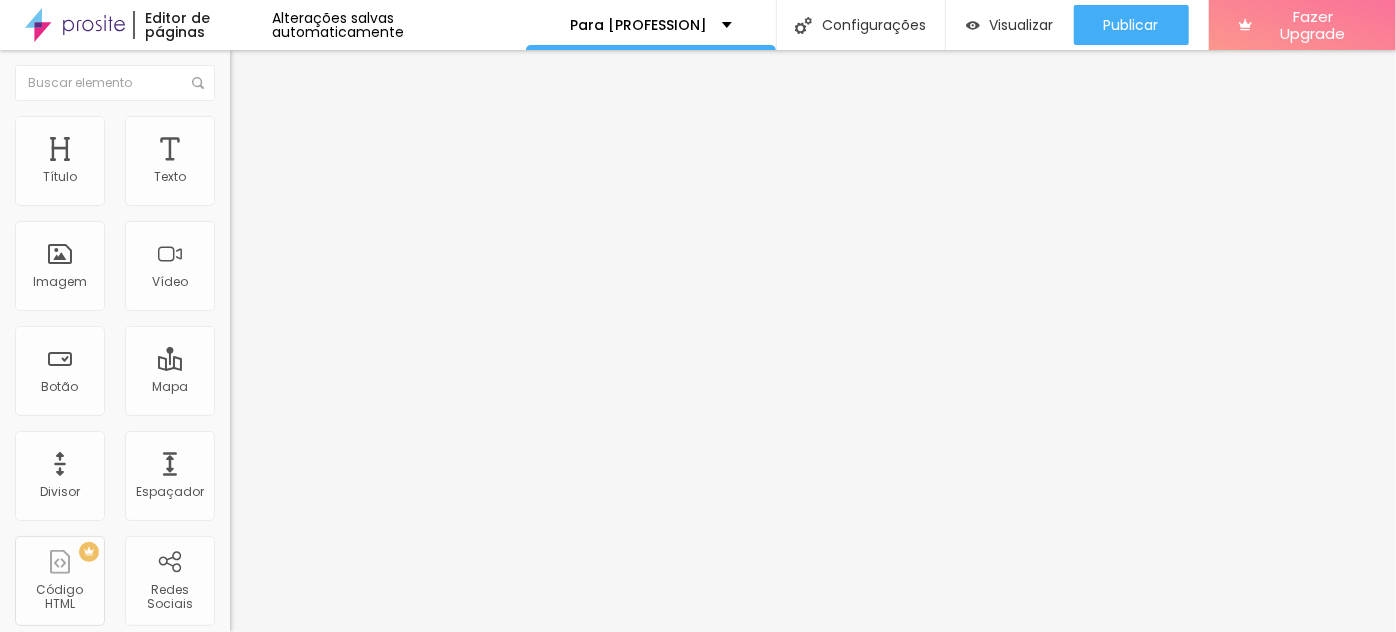 click on "CLIQUE AQUI PARA TRANSFORMAR O SEU NEGÓCIO DE FOTOGRAFIA" at bounding box center (350, 178) 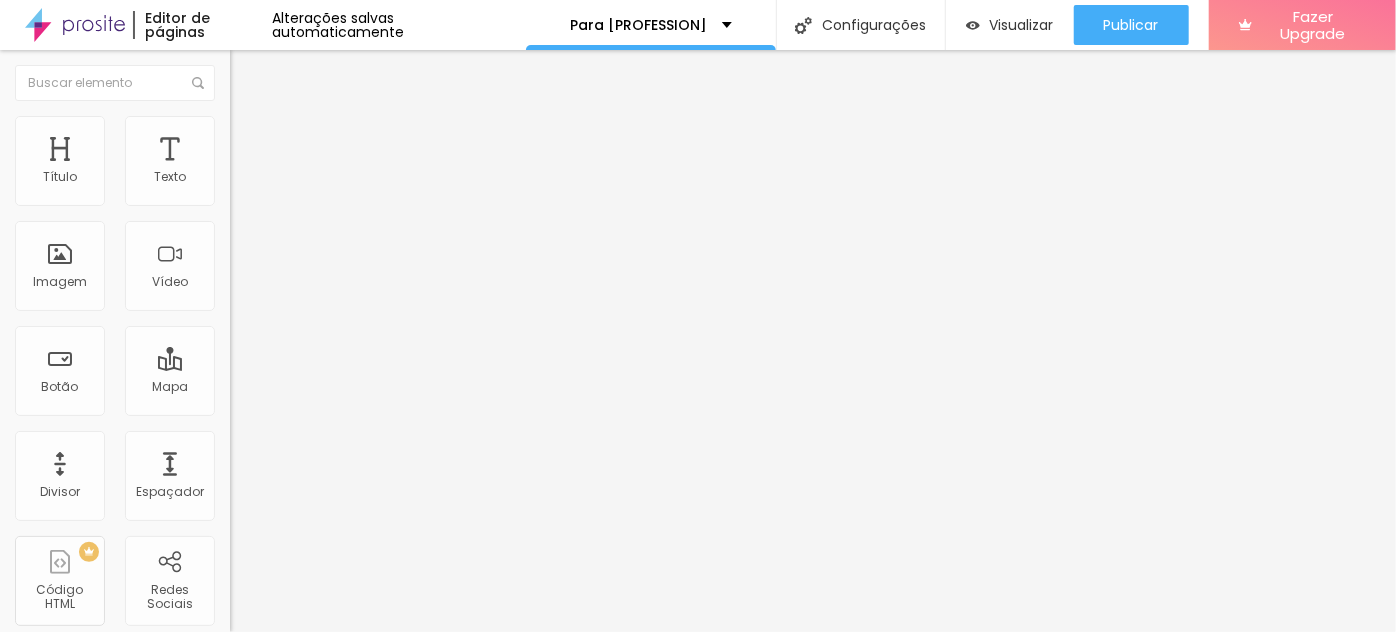 scroll, scrollTop: 0, scrollLeft: 0, axis: both 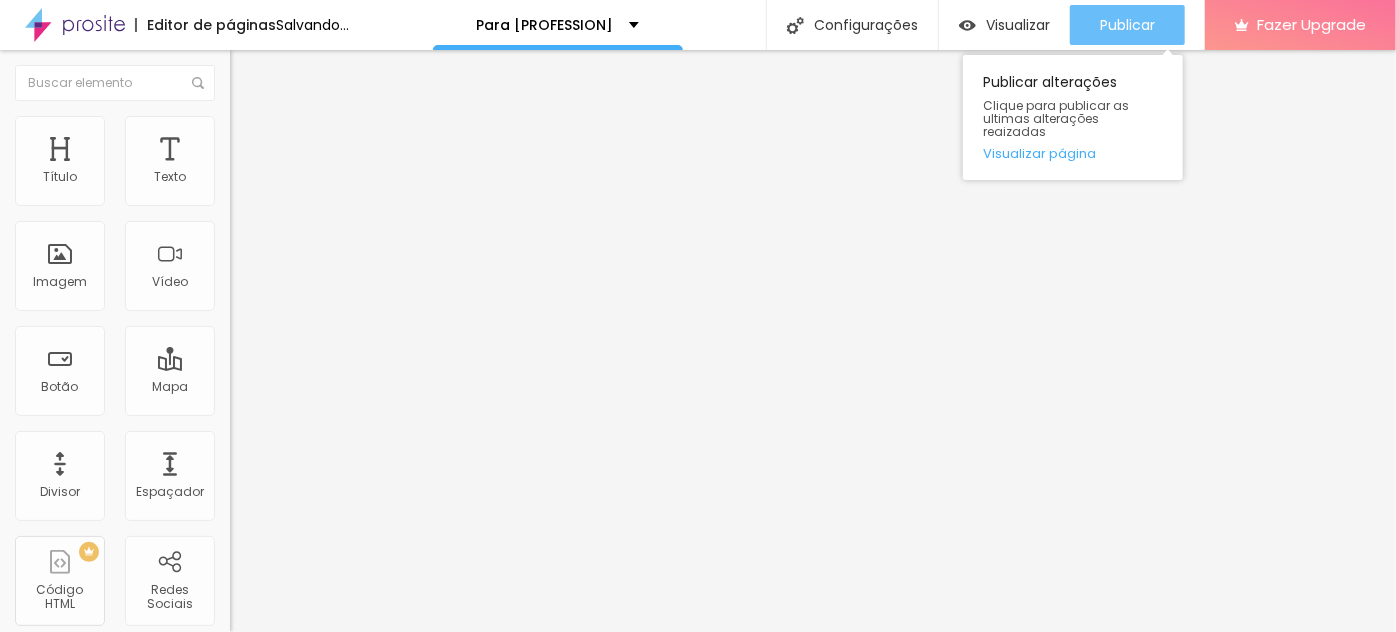 type on "TRANSFORME SUA FOTOGRAFIA" 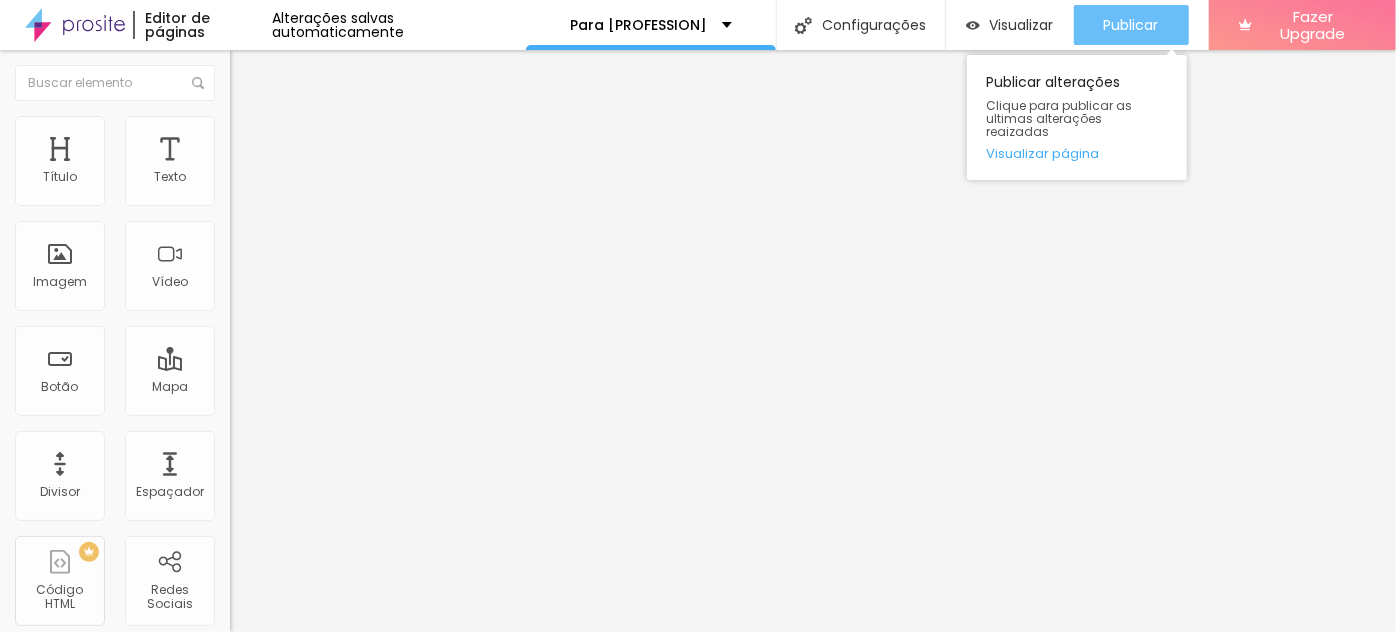 click on "Publicar" at bounding box center [1131, 25] 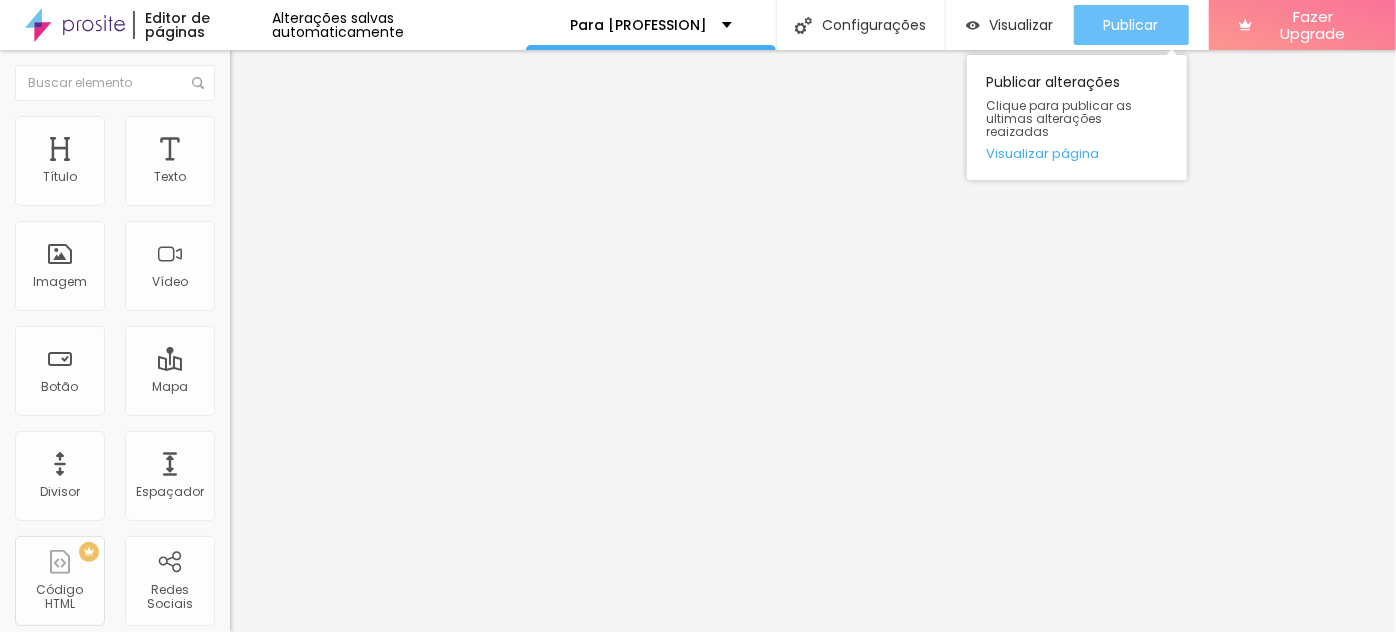 click on "Publicar" at bounding box center (1131, 25) 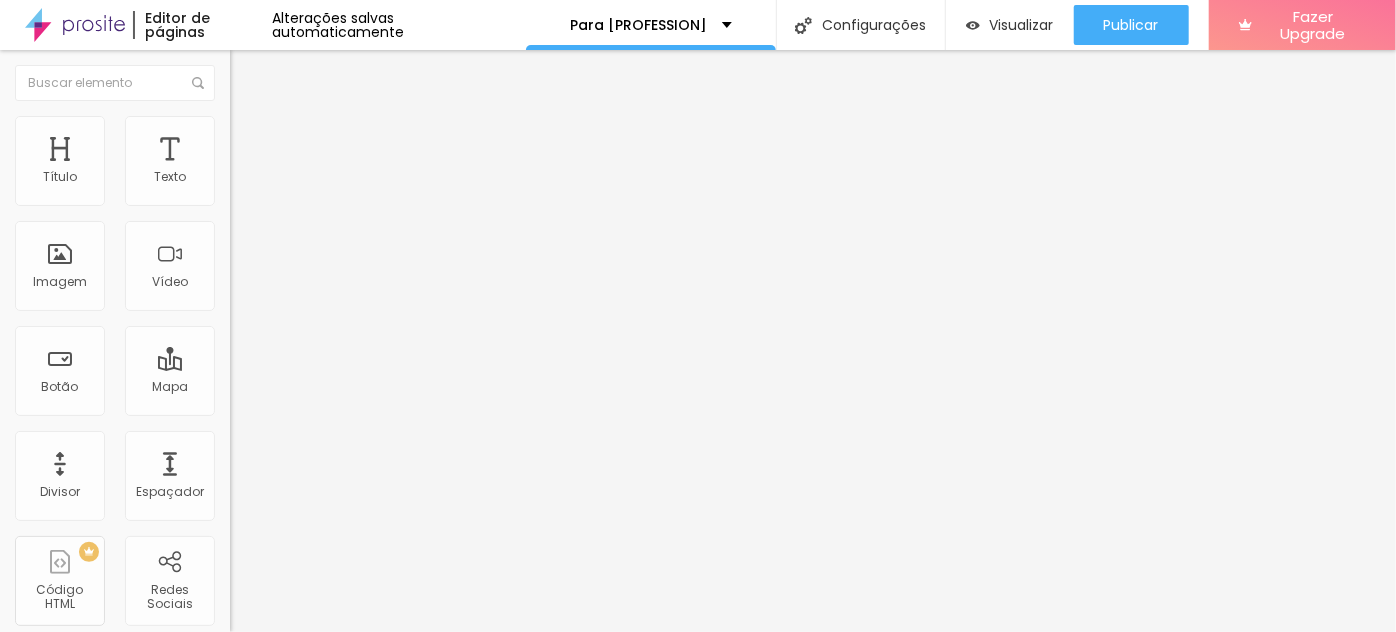 click at bounding box center (253, 73) 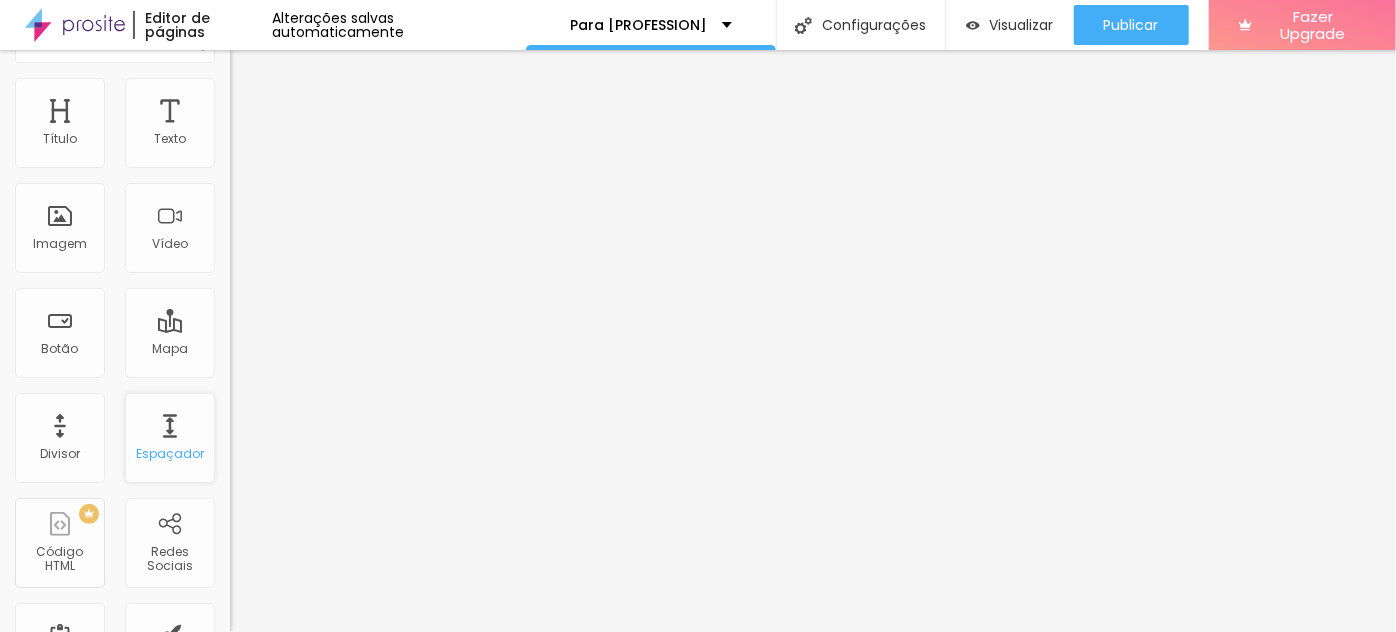 scroll, scrollTop: 0, scrollLeft: 0, axis: both 